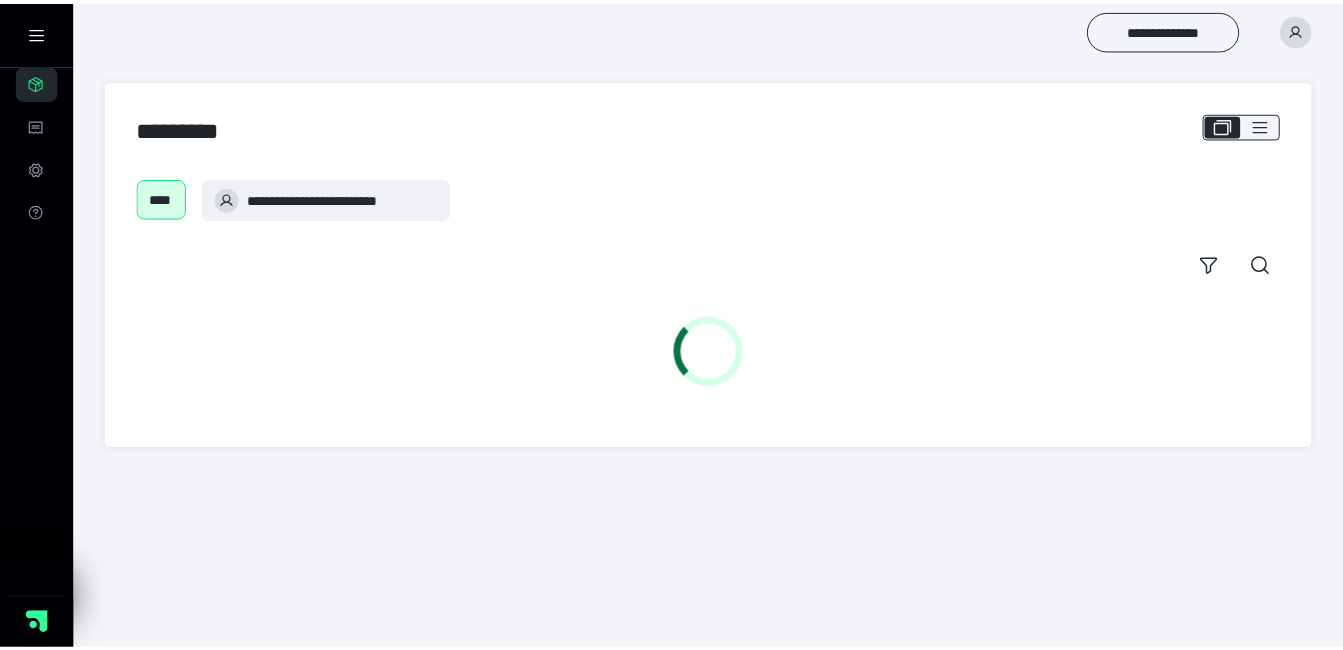 scroll, scrollTop: 0, scrollLeft: 0, axis: both 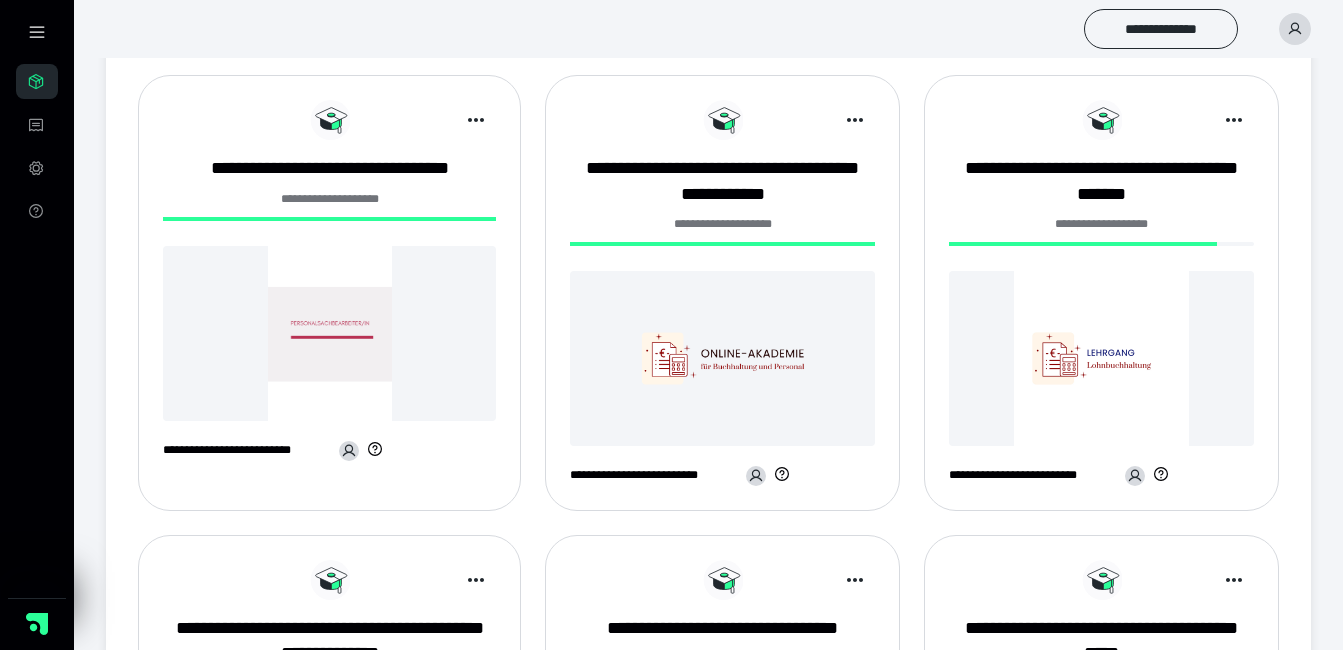 click at bounding box center (1101, 358) 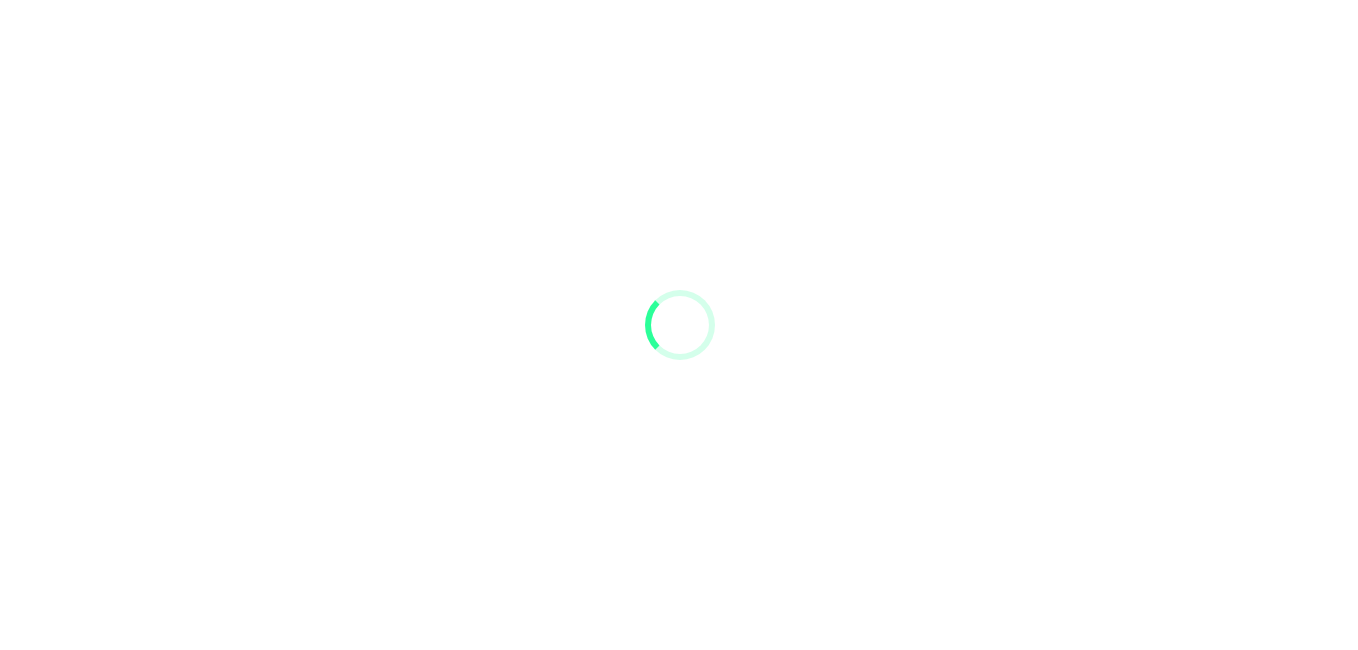 scroll, scrollTop: 0, scrollLeft: 0, axis: both 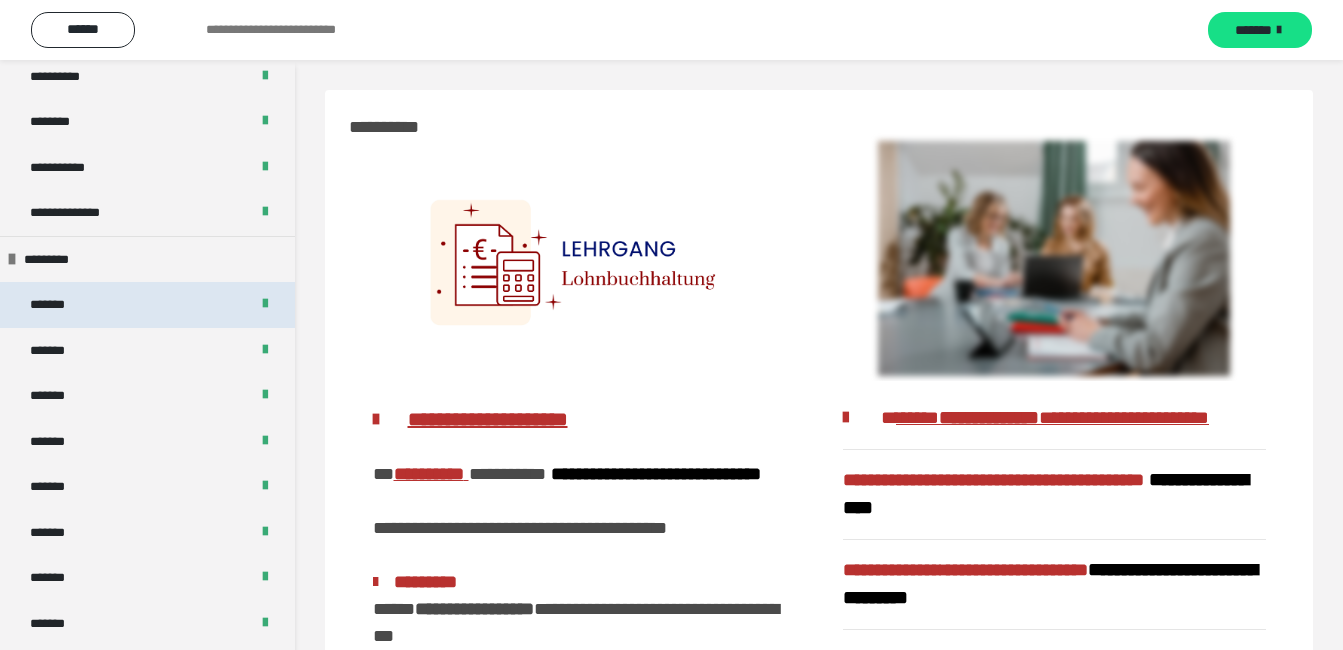 click on "*******" at bounding box center [61, 305] 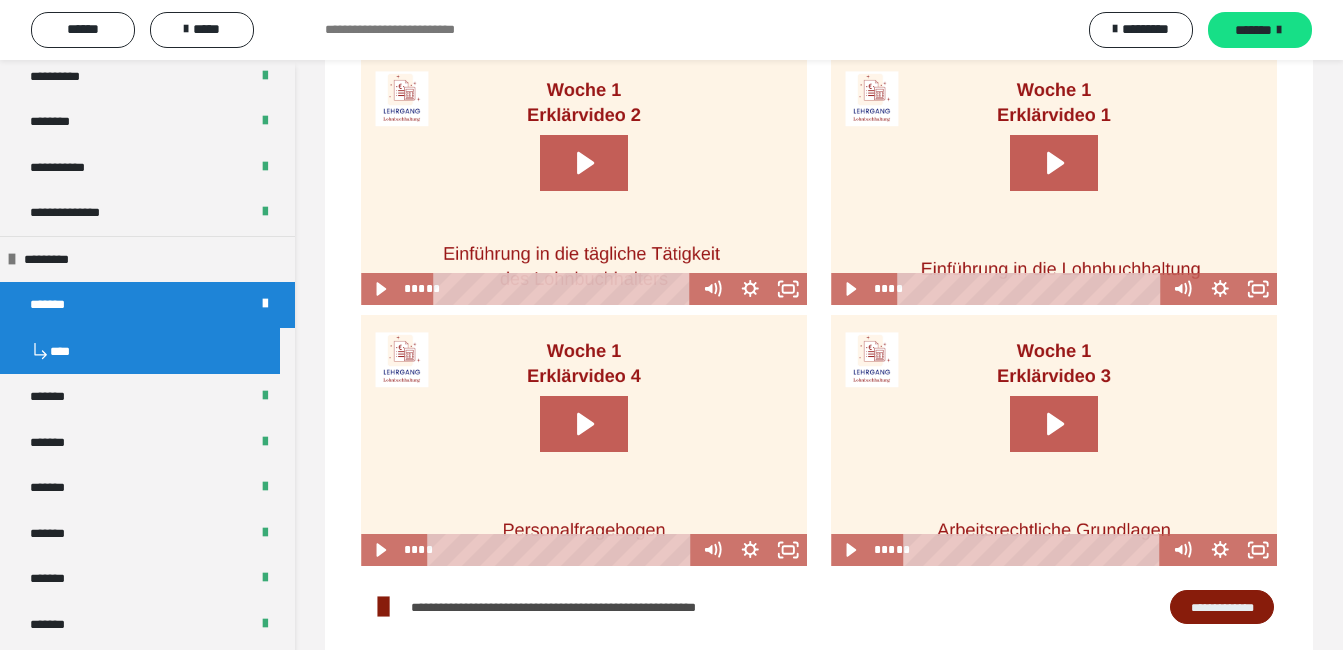 scroll, scrollTop: 975, scrollLeft: 0, axis: vertical 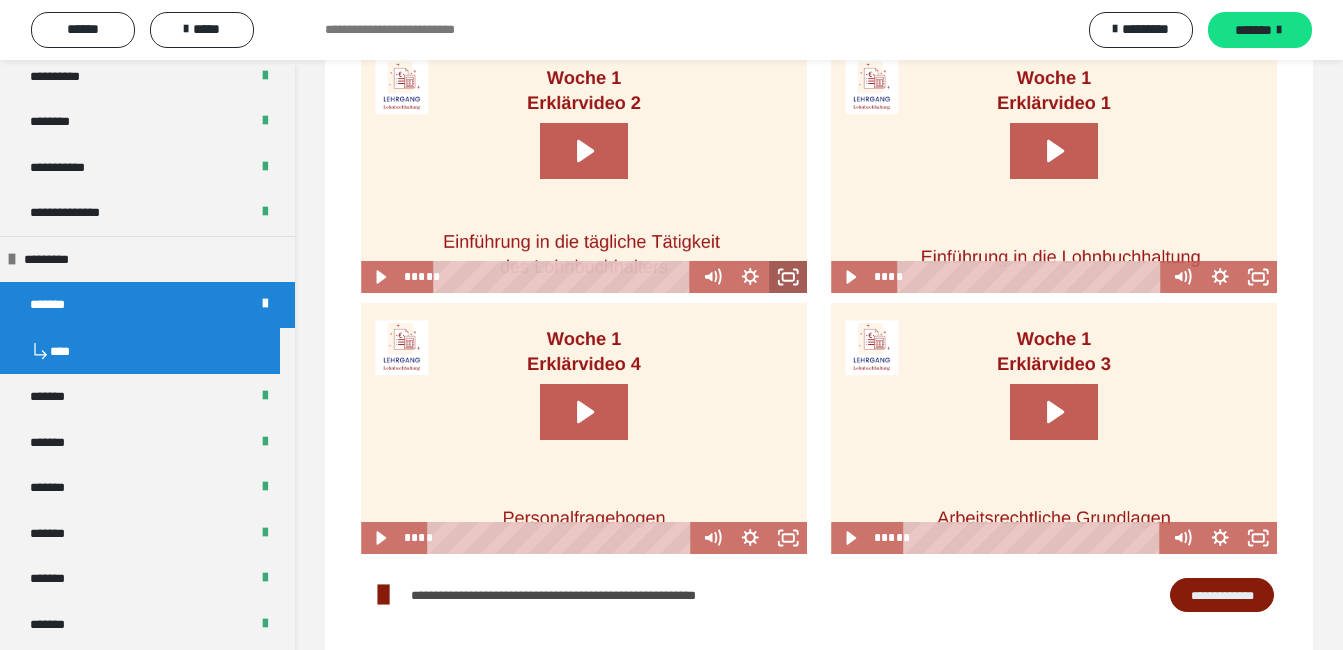 click 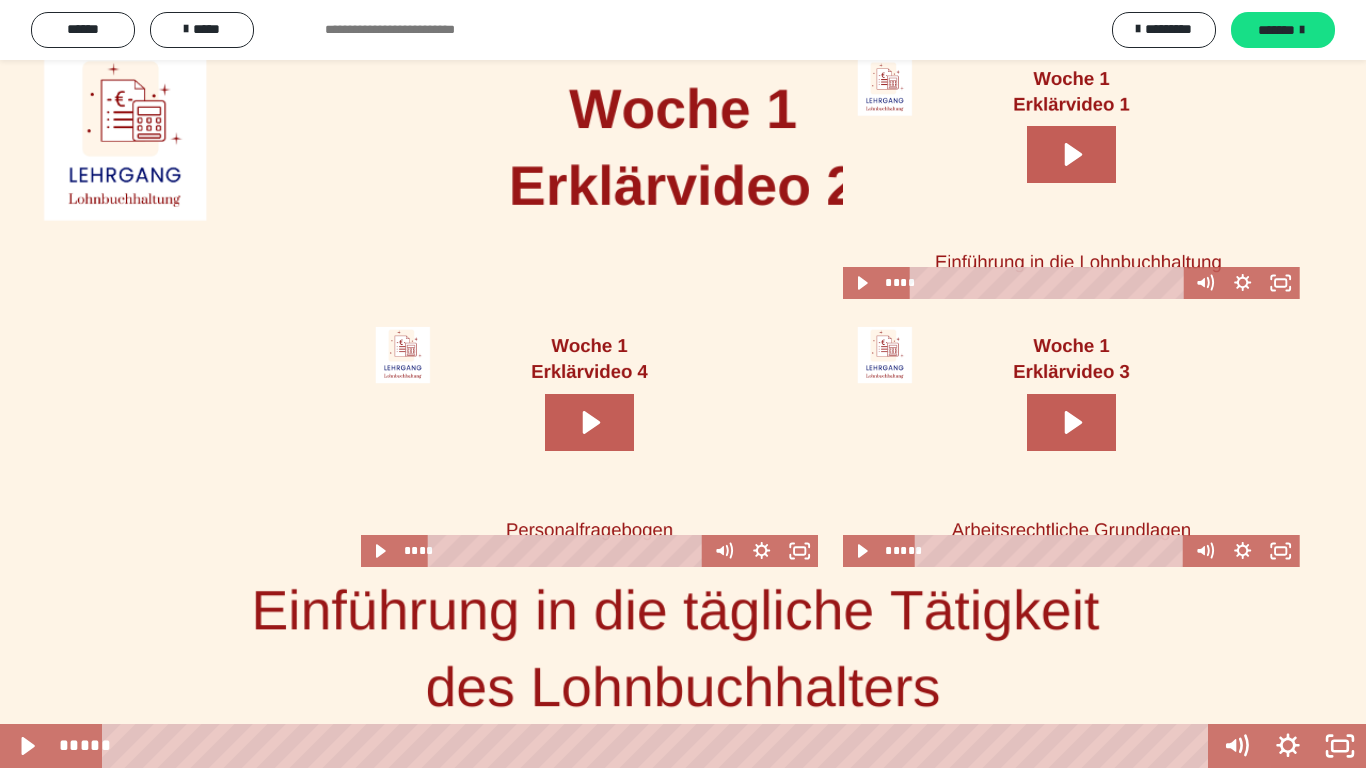 click 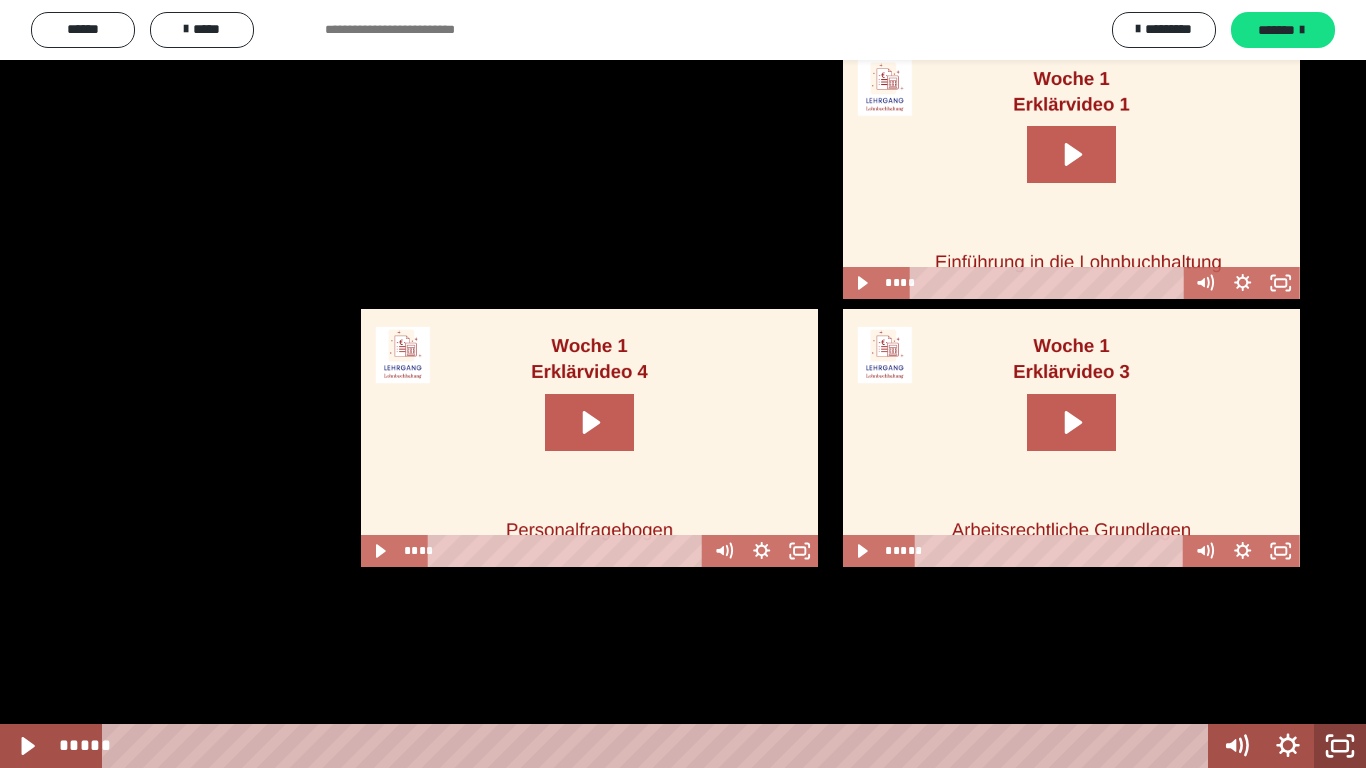 click 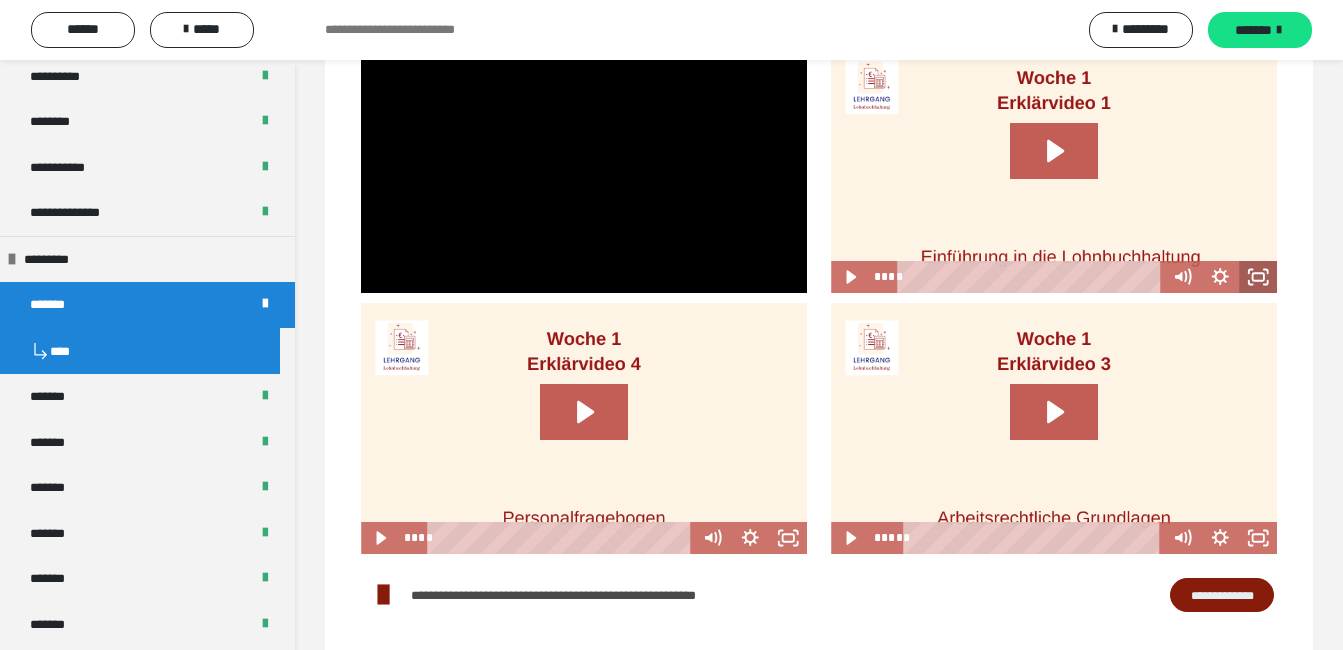 click 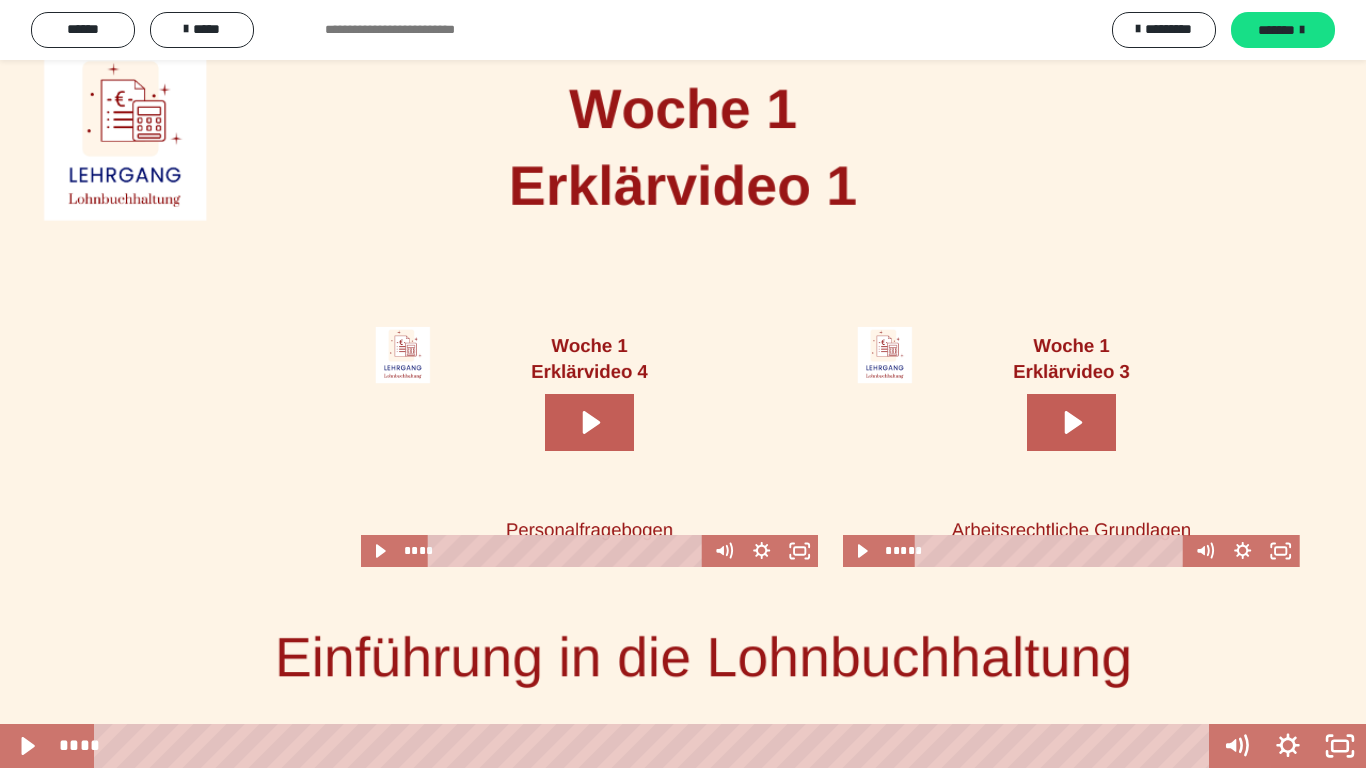 click 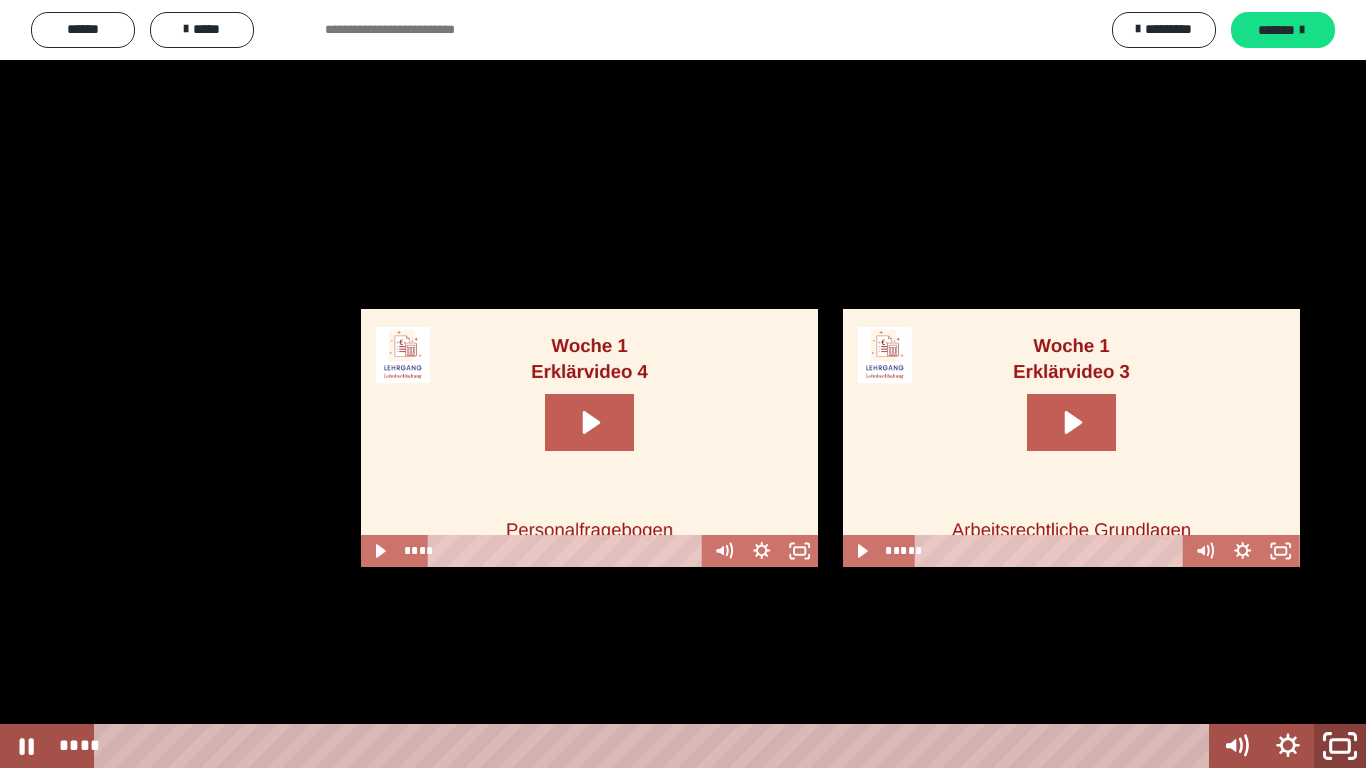 click 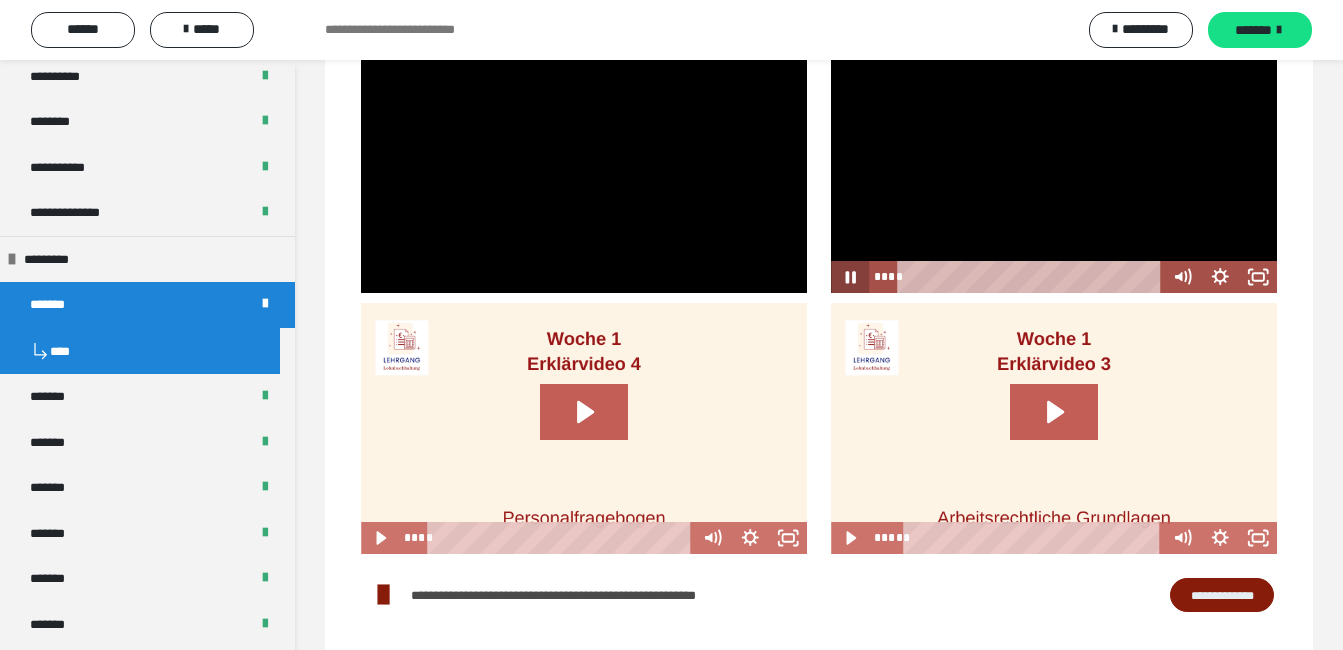 click 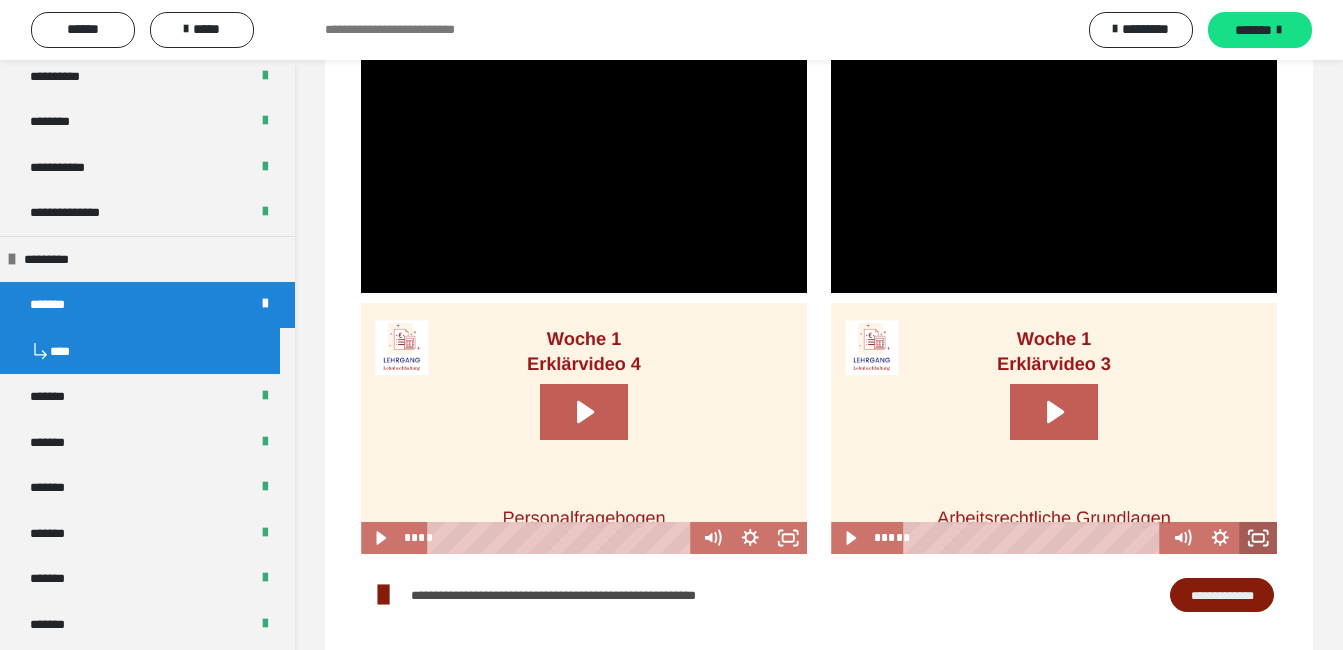 click 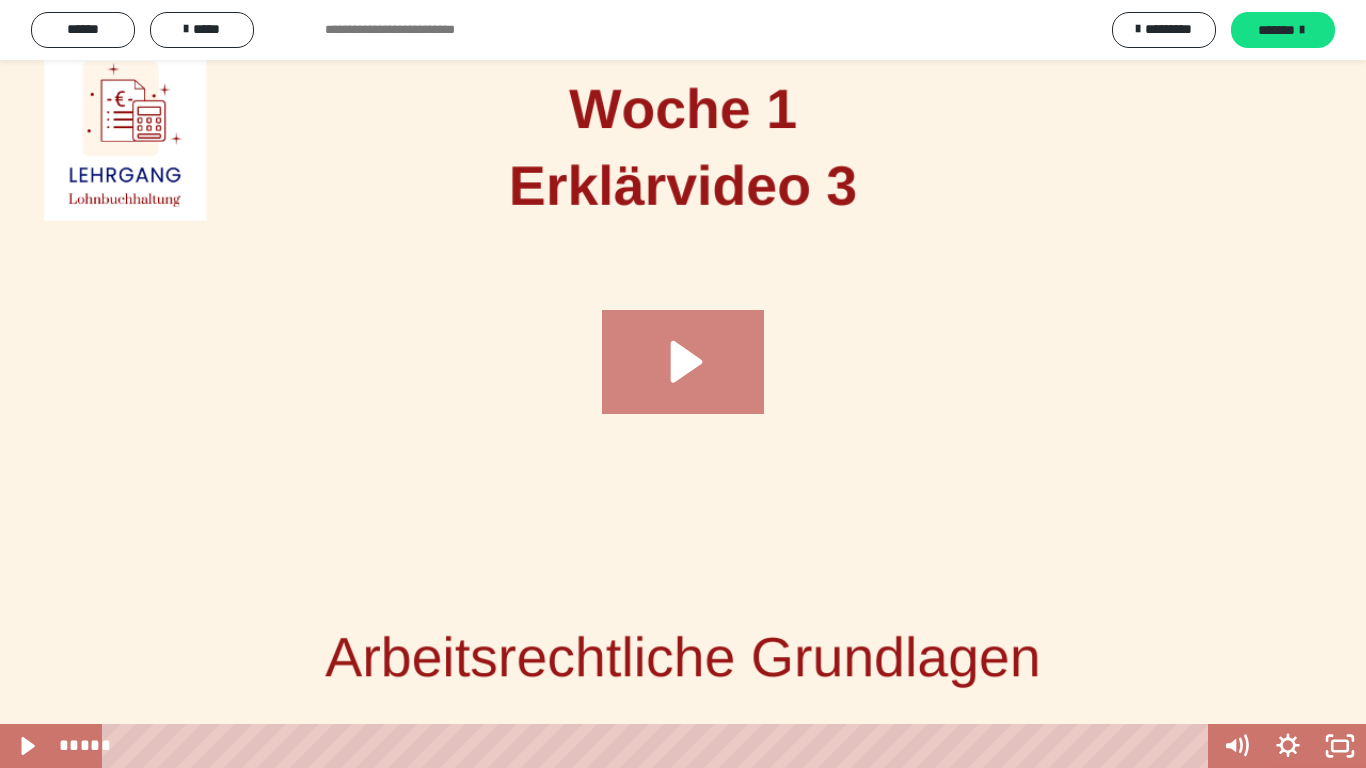 click 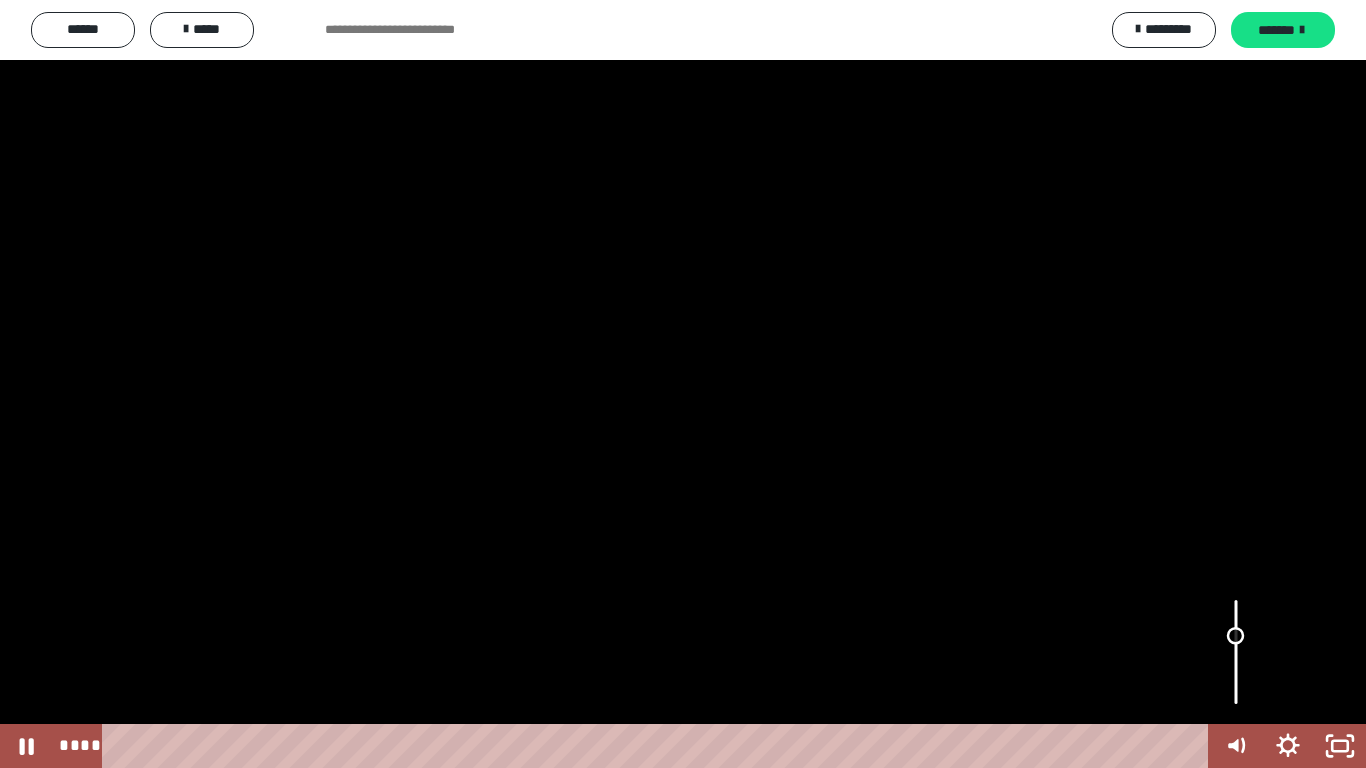 drag, startPoint x: 1234, startPoint y: 605, endPoint x: 1245, endPoint y: 636, distance: 32.89377 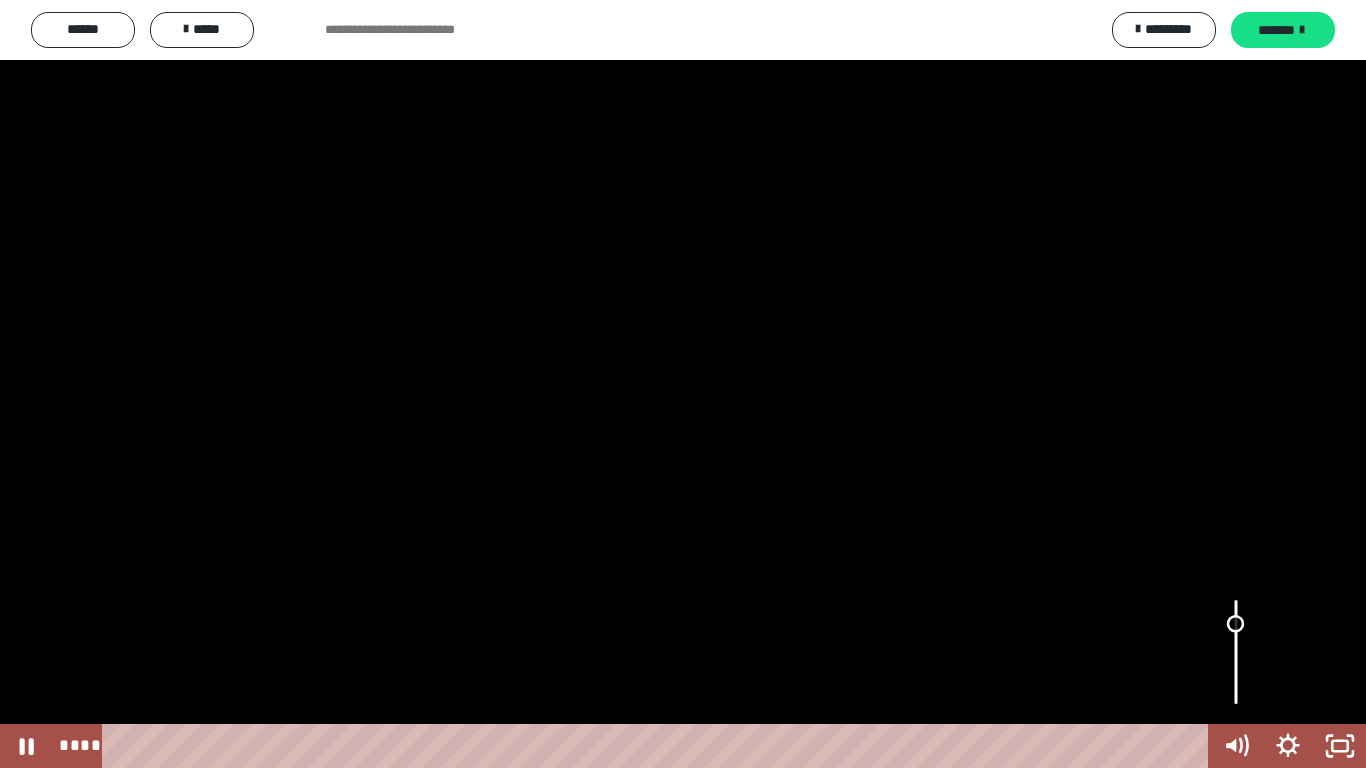 click at bounding box center (1236, 624) 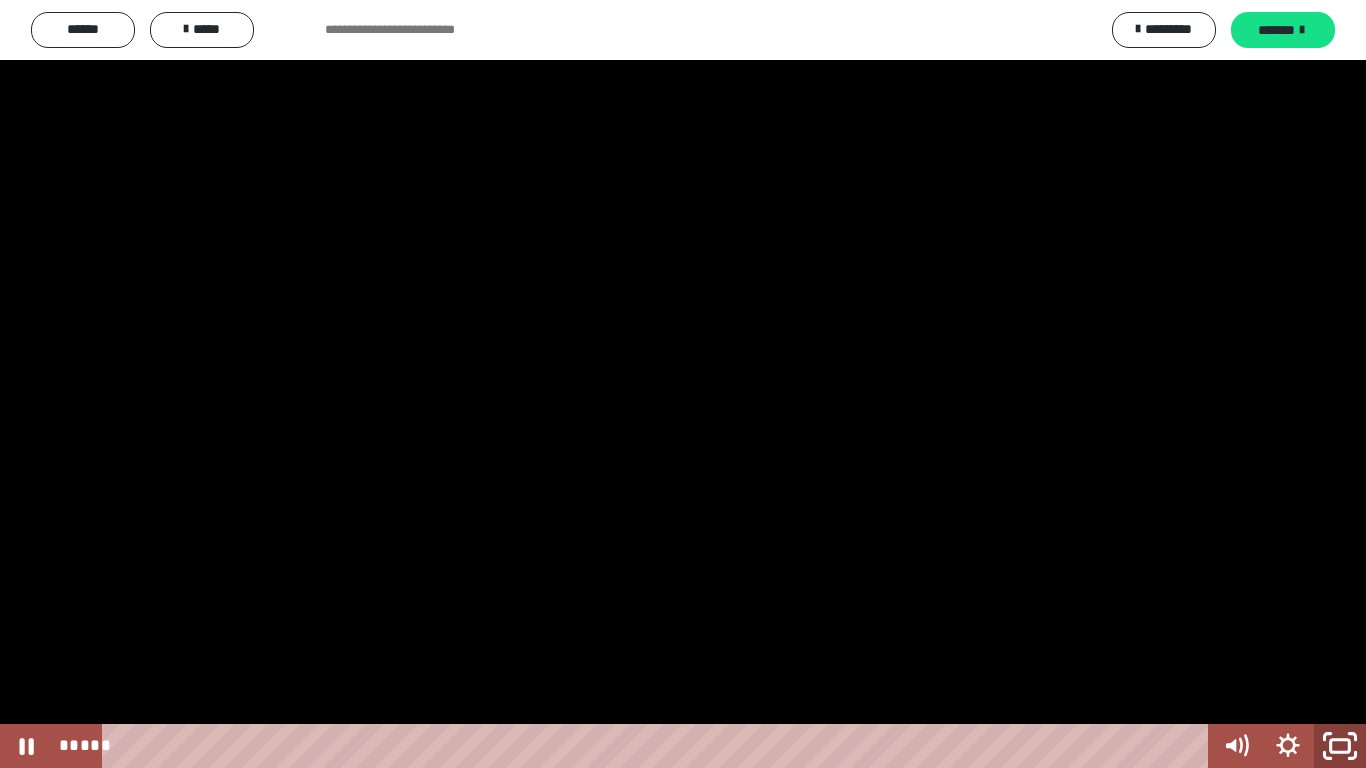 click 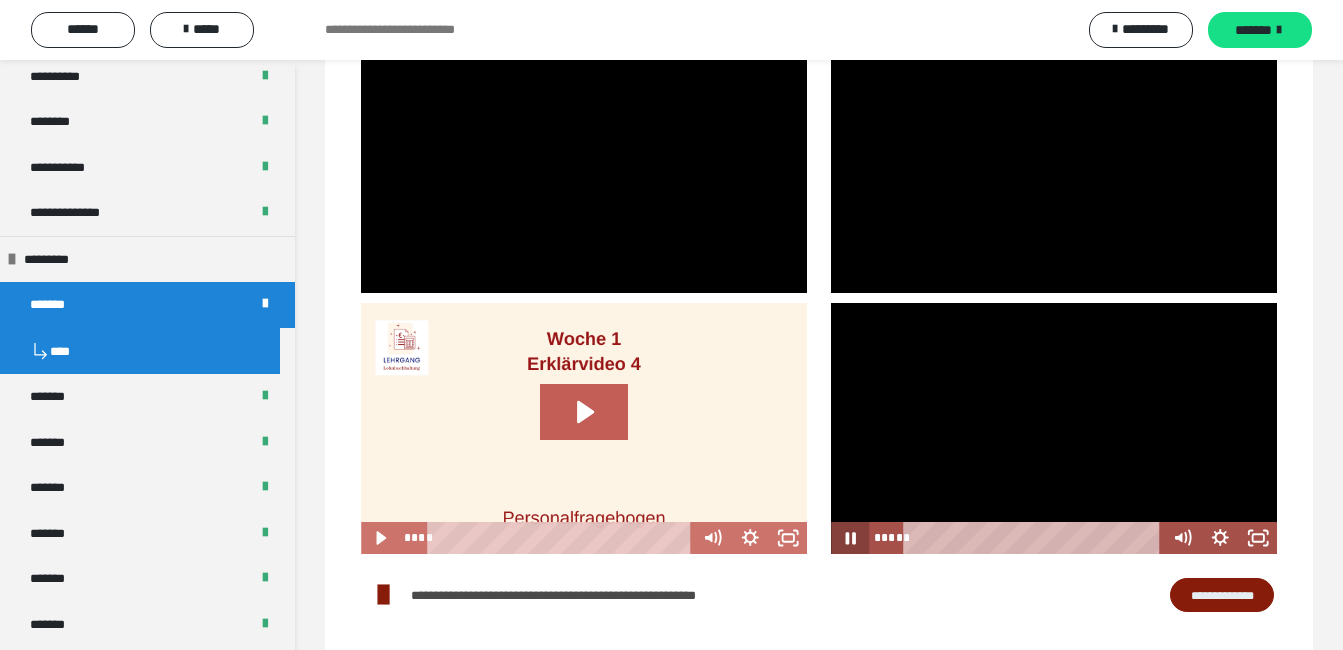 click 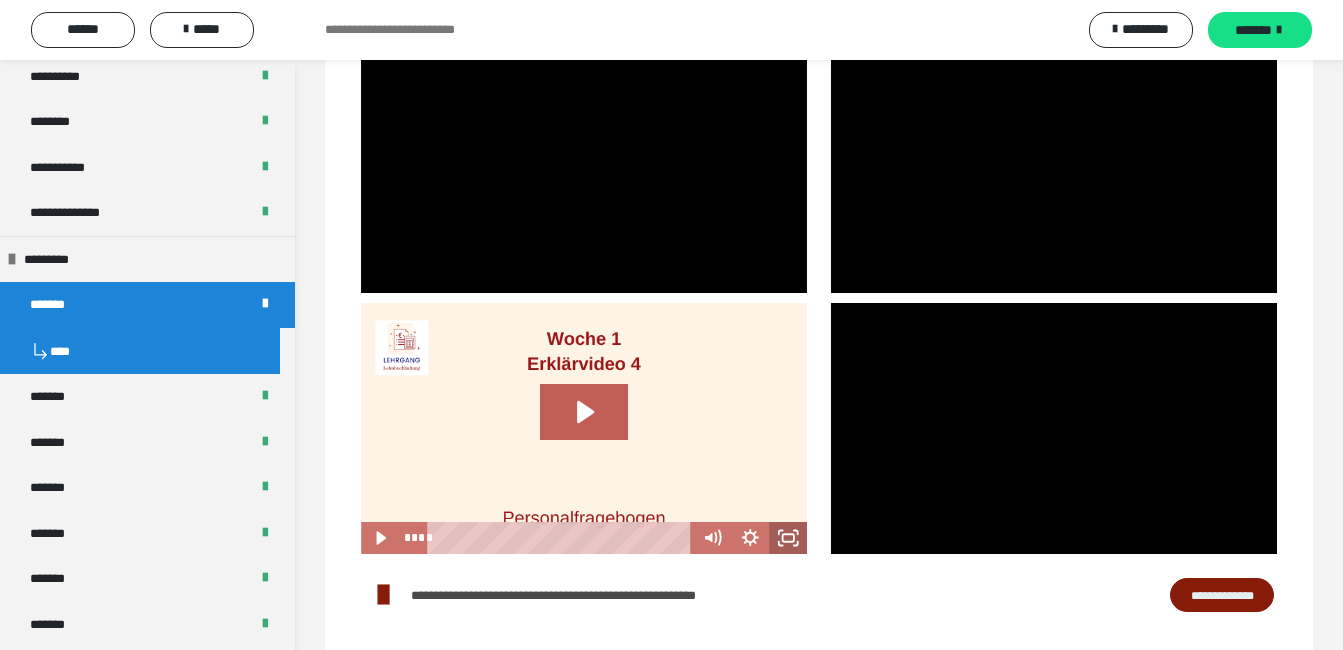 click 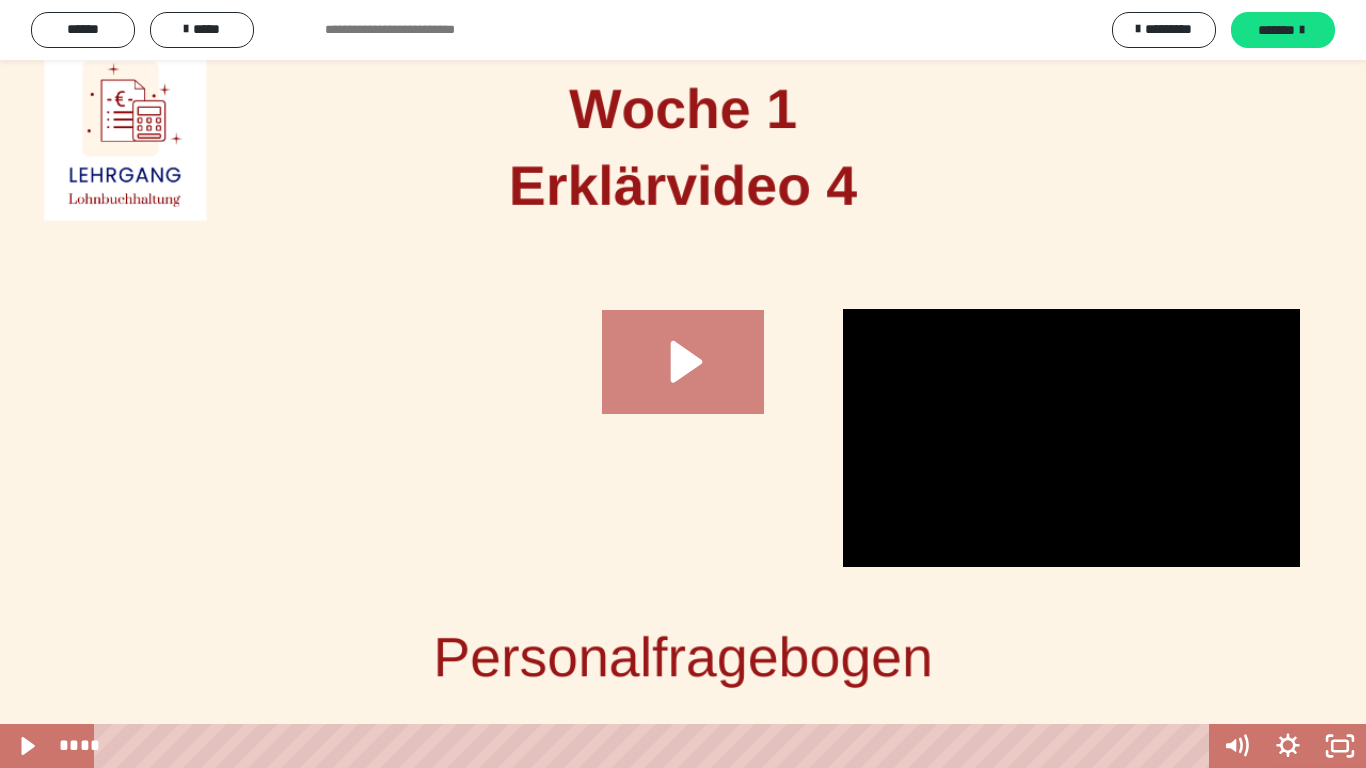 click 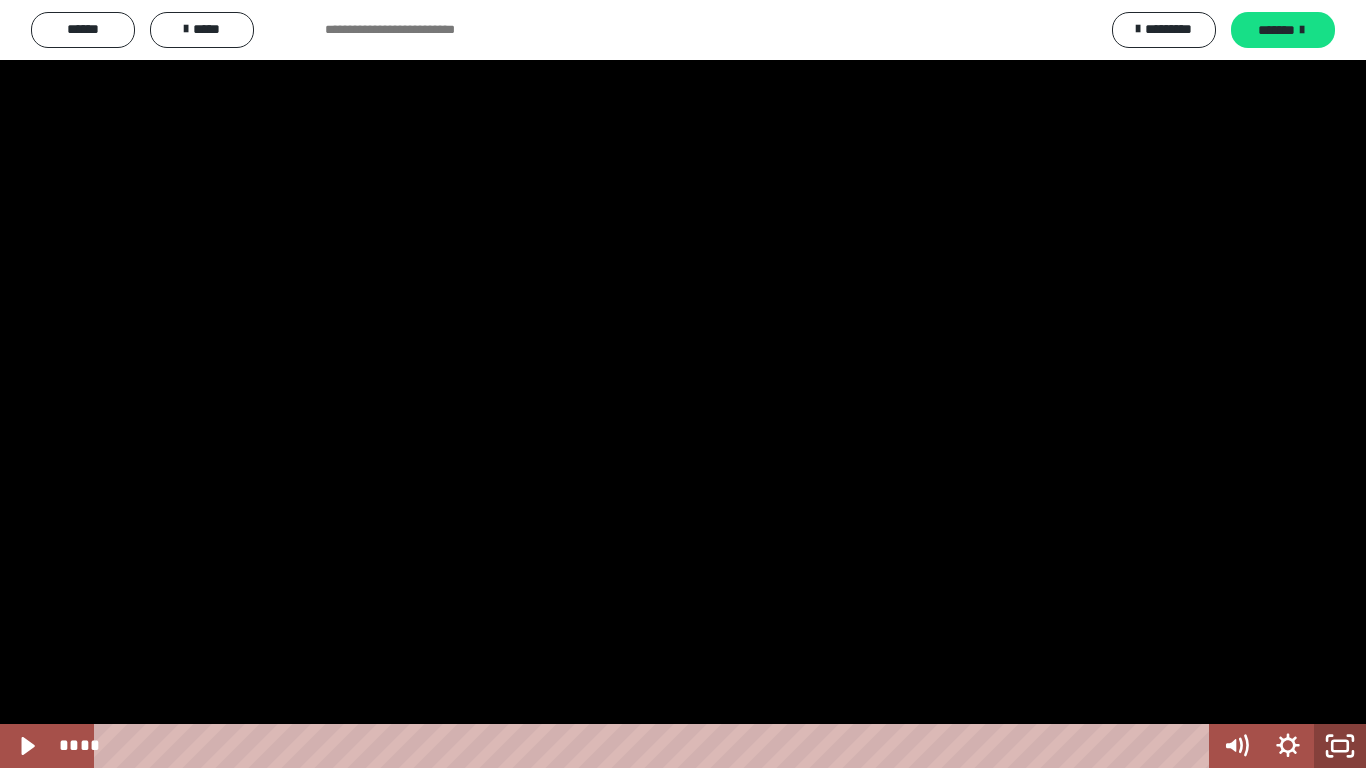 click 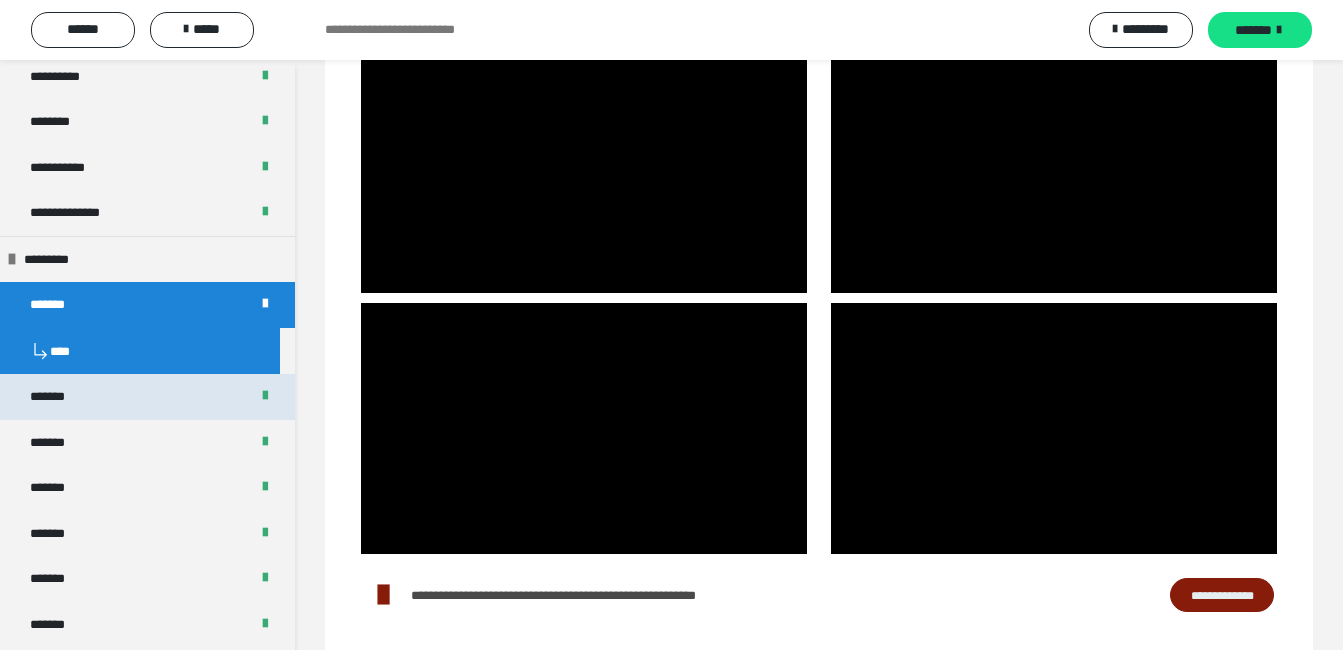 click on "*******" at bounding box center [147, 397] 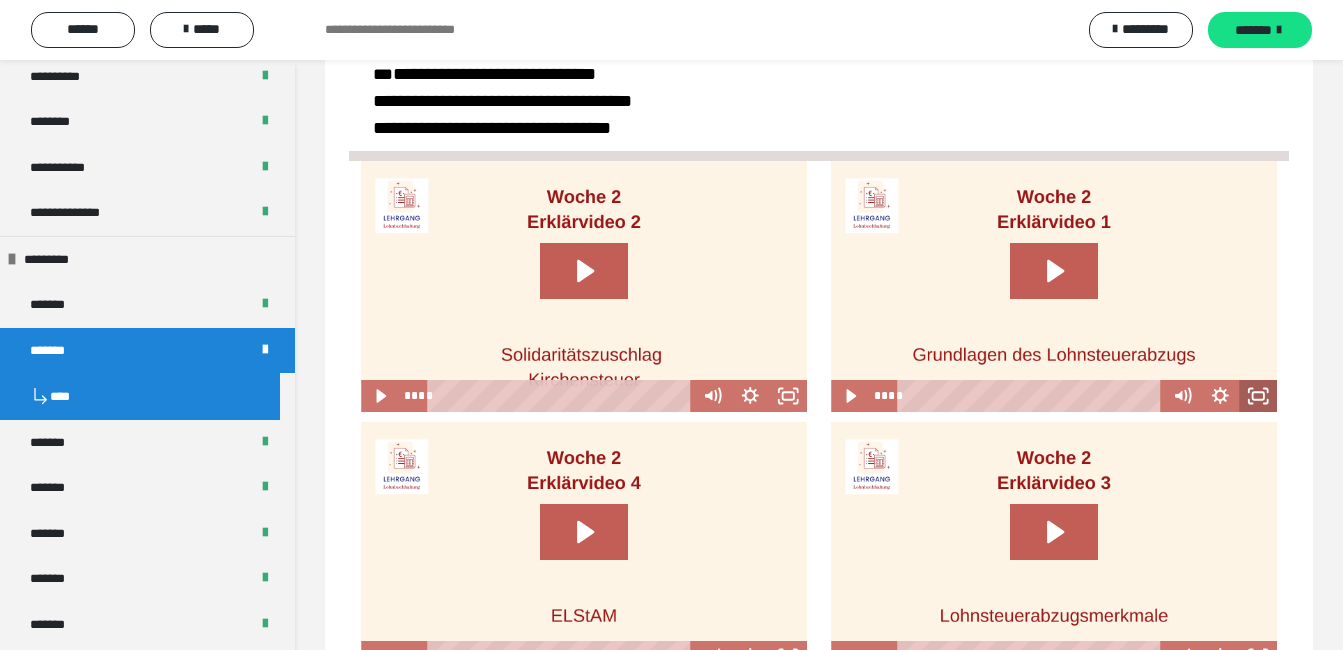 scroll, scrollTop: 849, scrollLeft: 0, axis: vertical 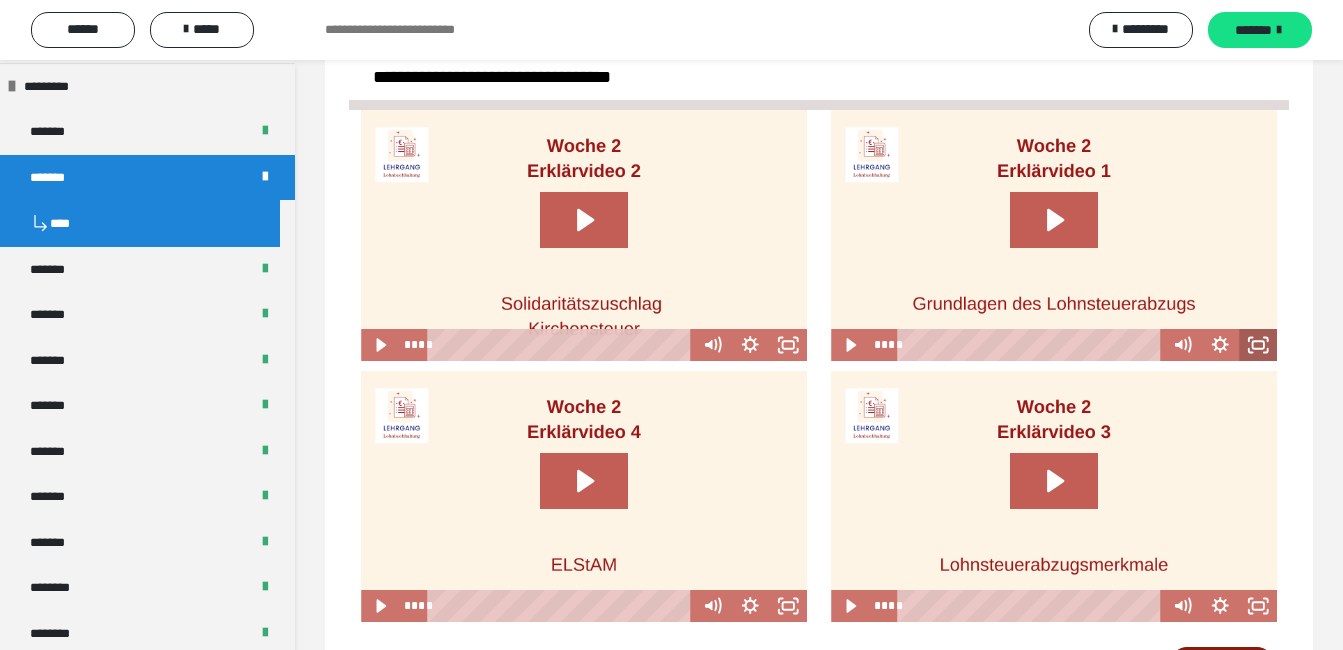 click 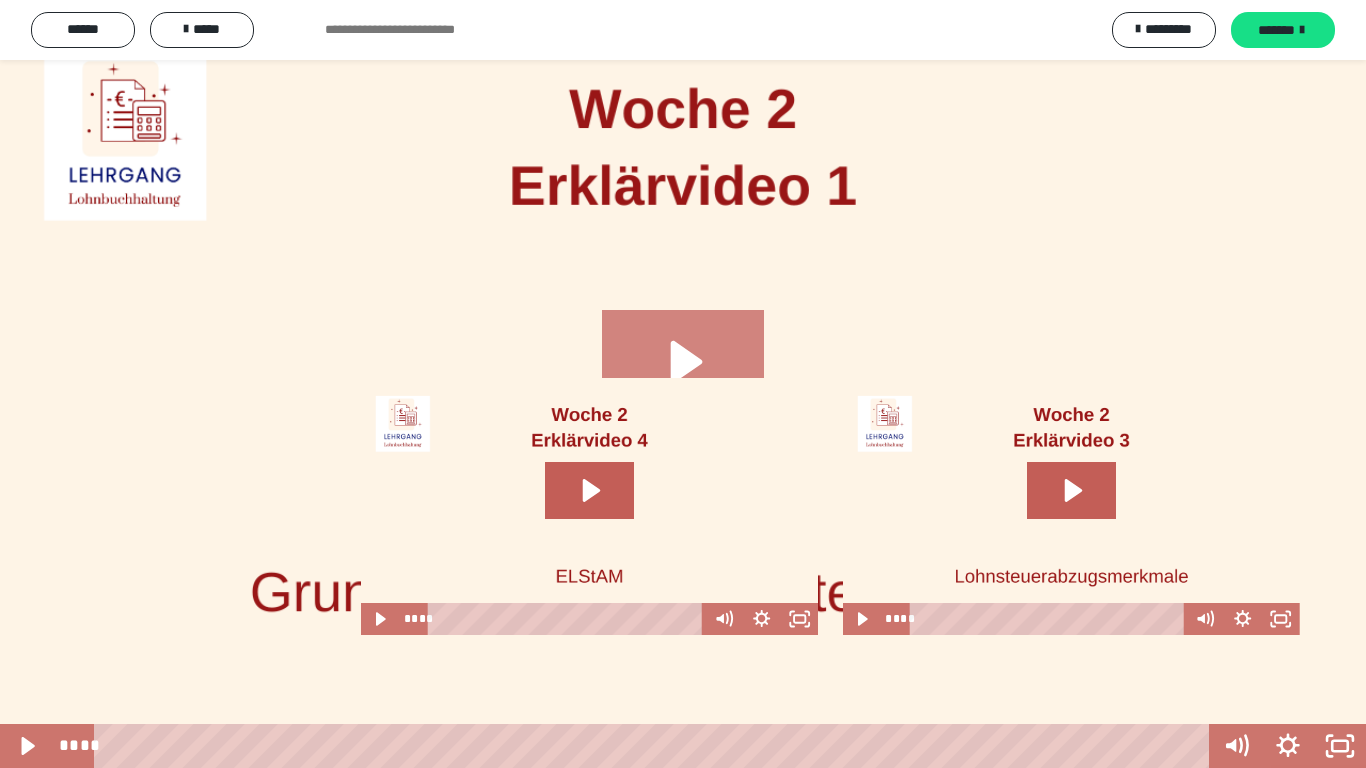 drag, startPoint x: 739, startPoint y: 356, endPoint x: 804, endPoint y: 345, distance: 65.9242 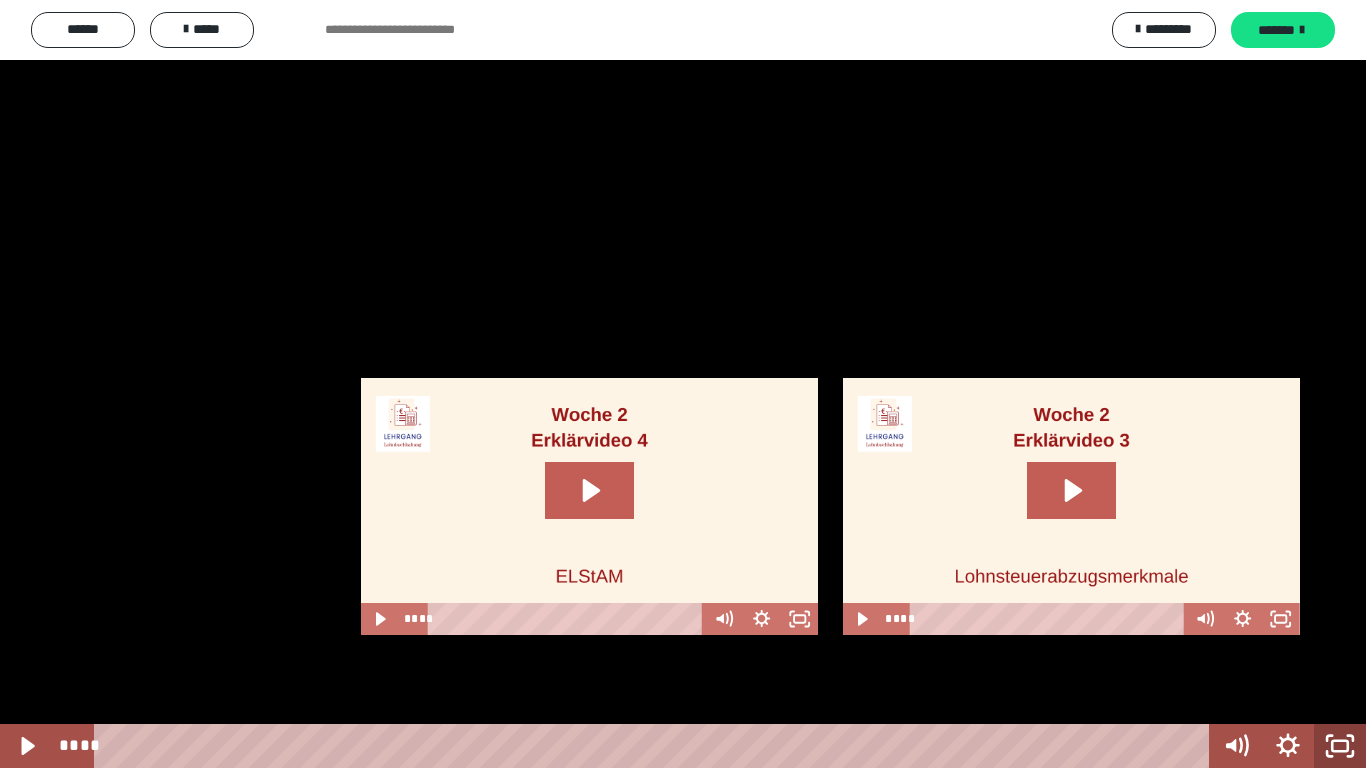 click 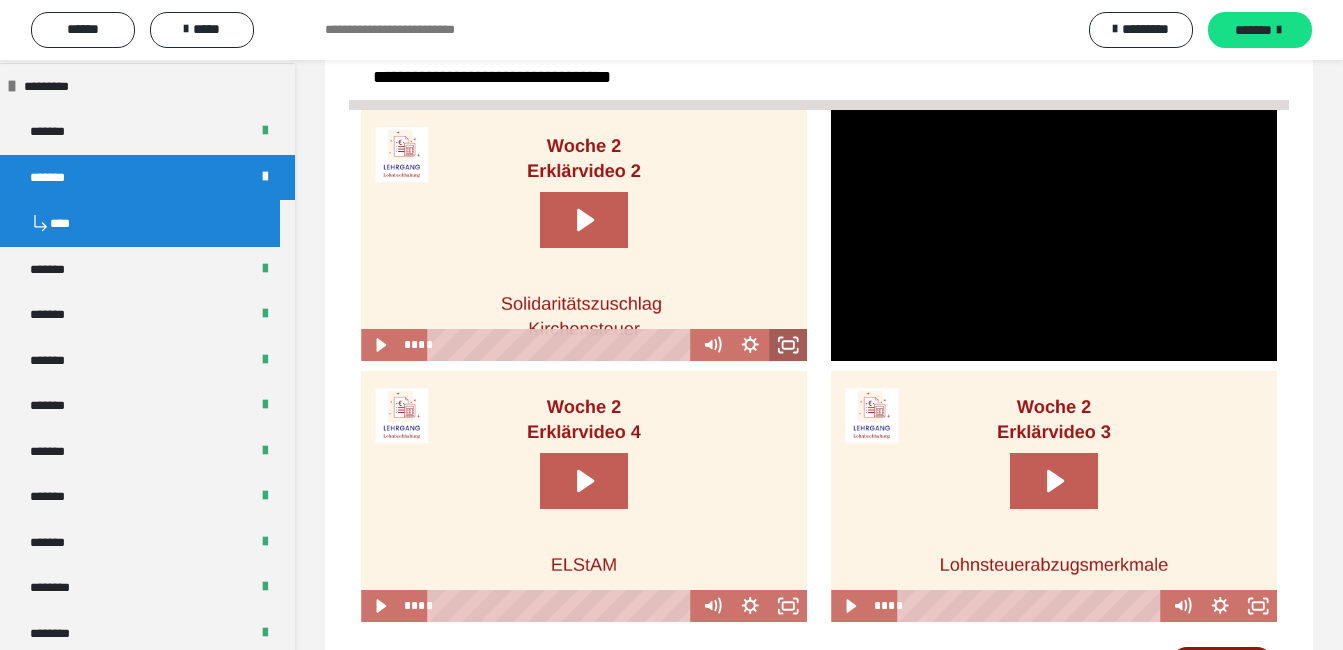 click 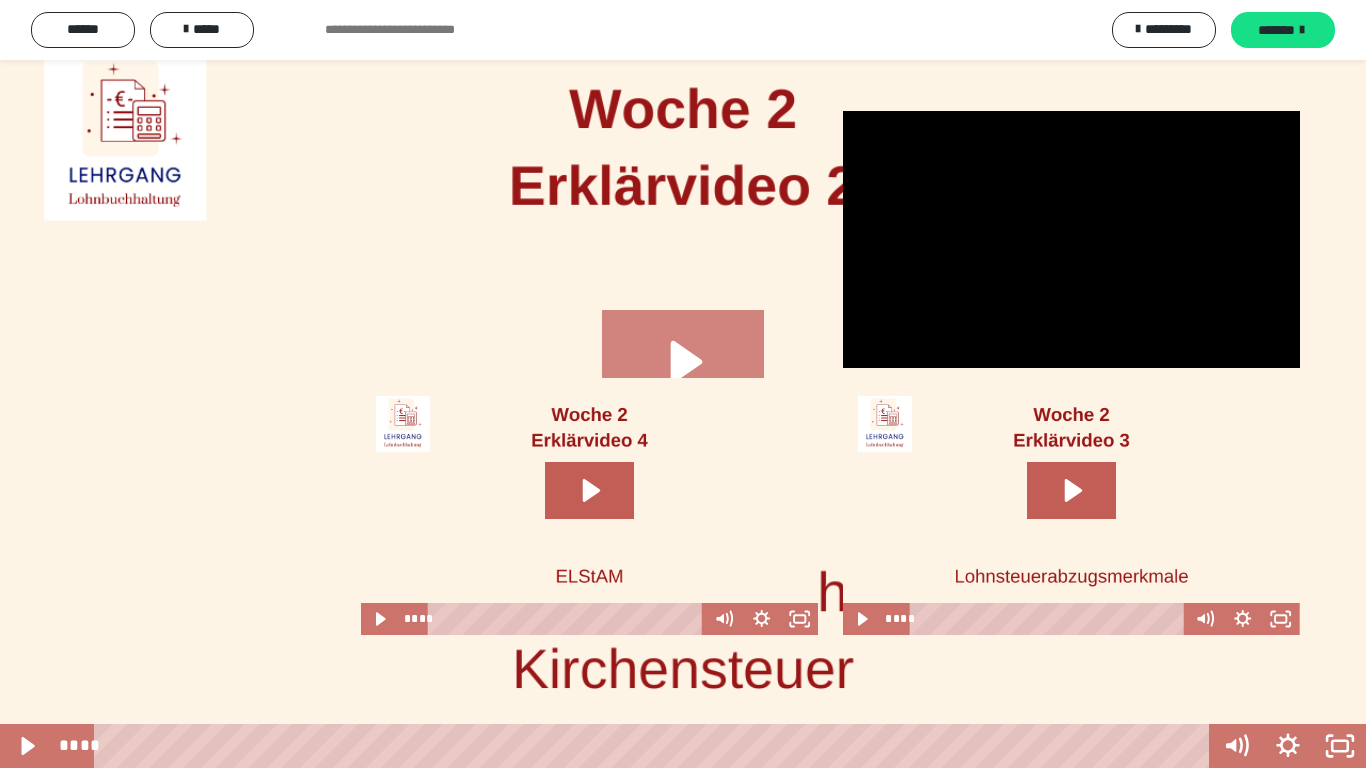 drag, startPoint x: 696, startPoint y: 394, endPoint x: 765, endPoint y: 393, distance: 69.00725 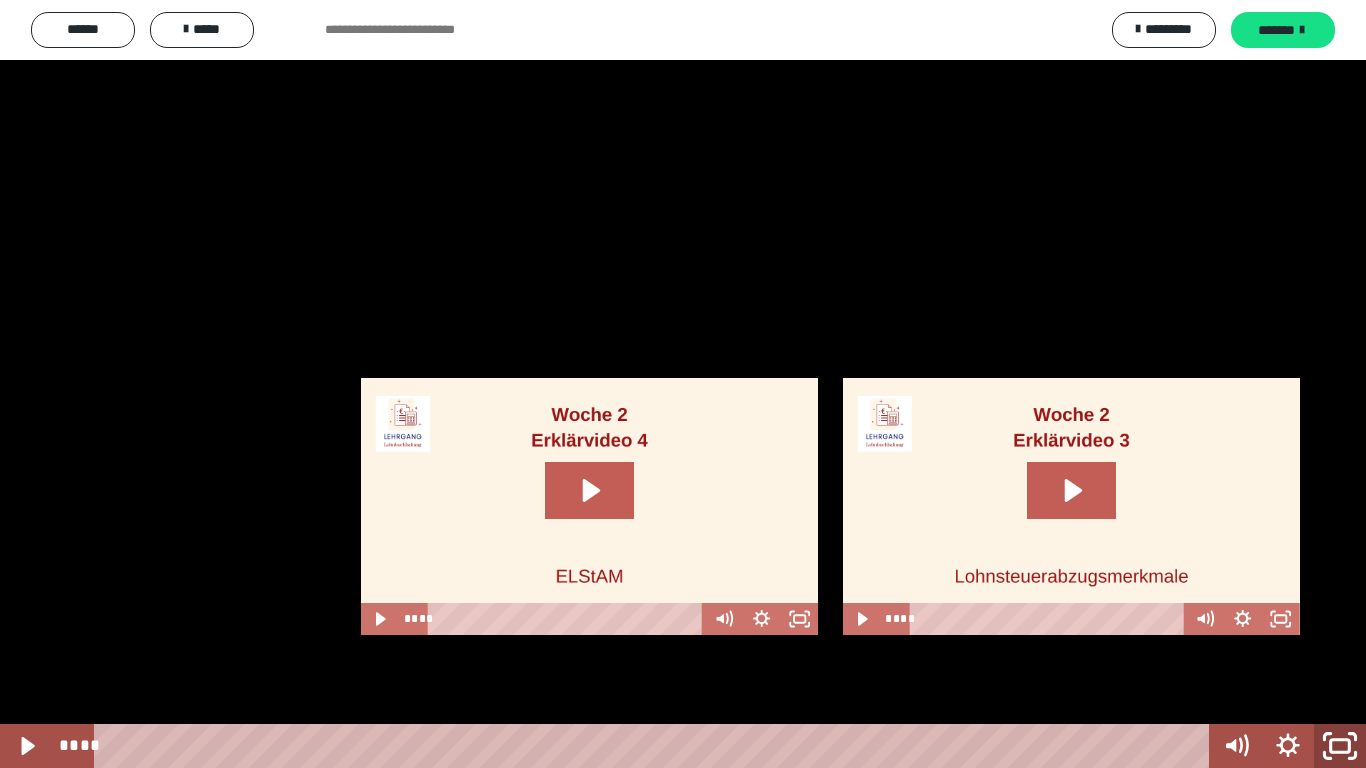 click 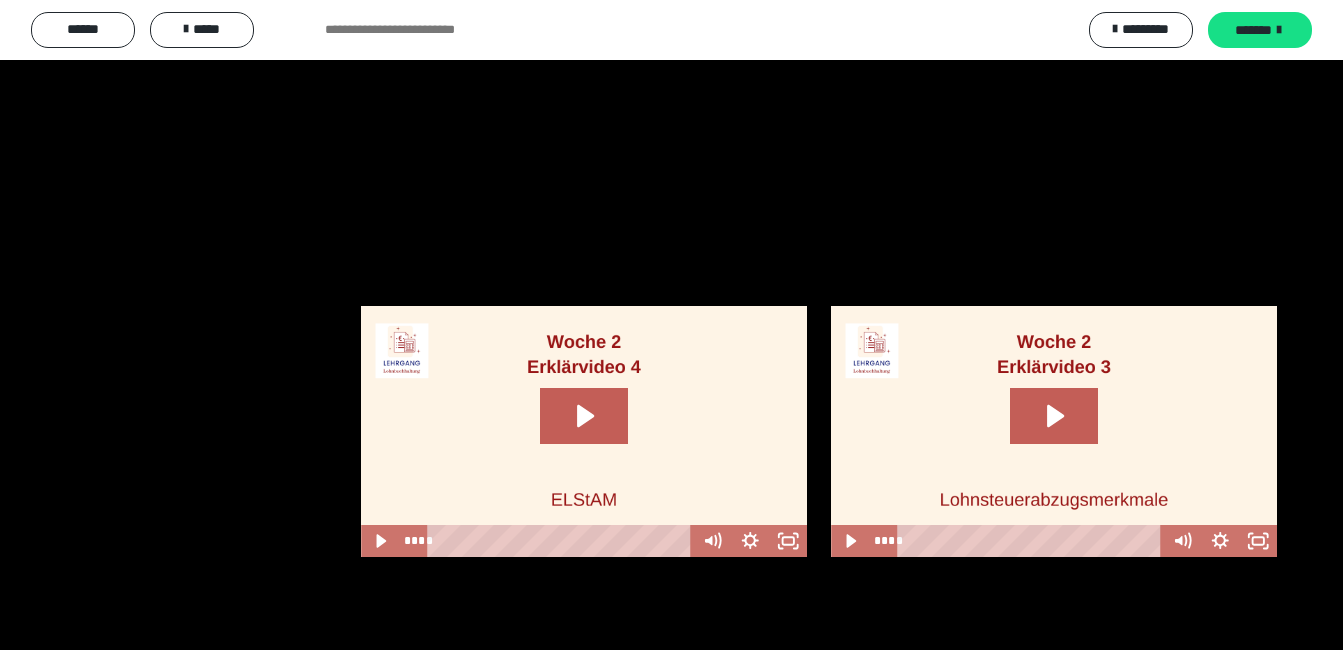 scroll, scrollTop: 900, scrollLeft: 0, axis: vertical 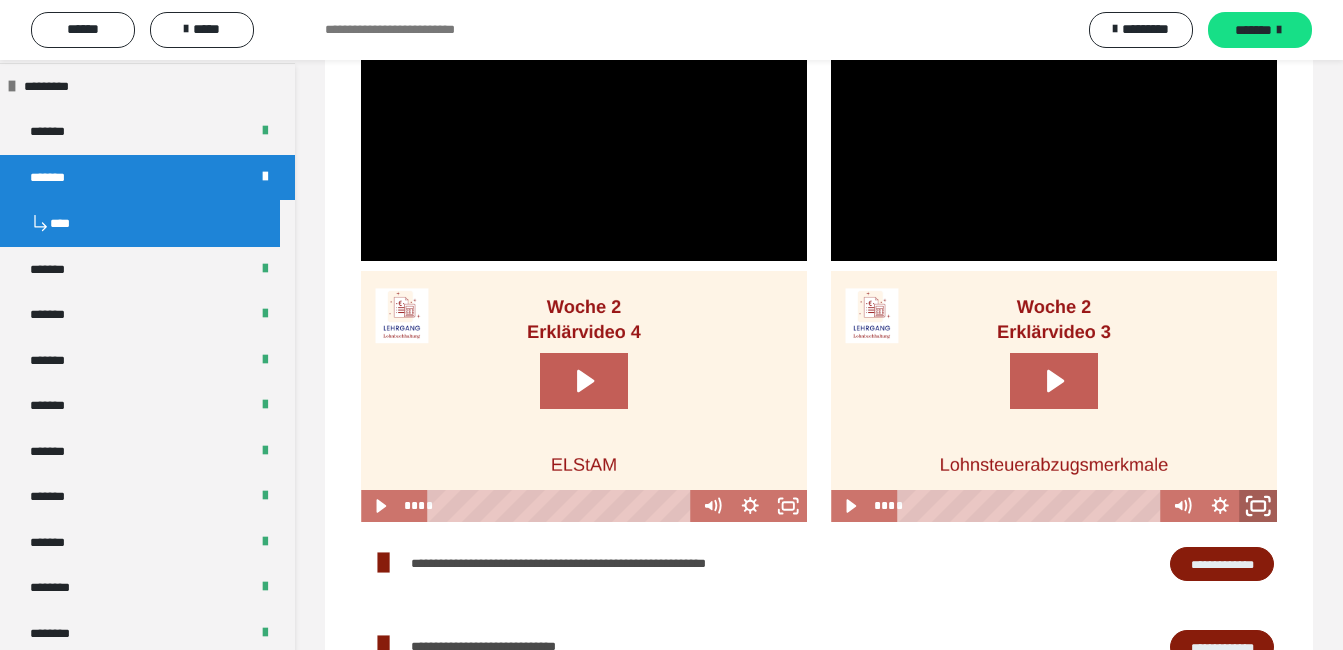 click 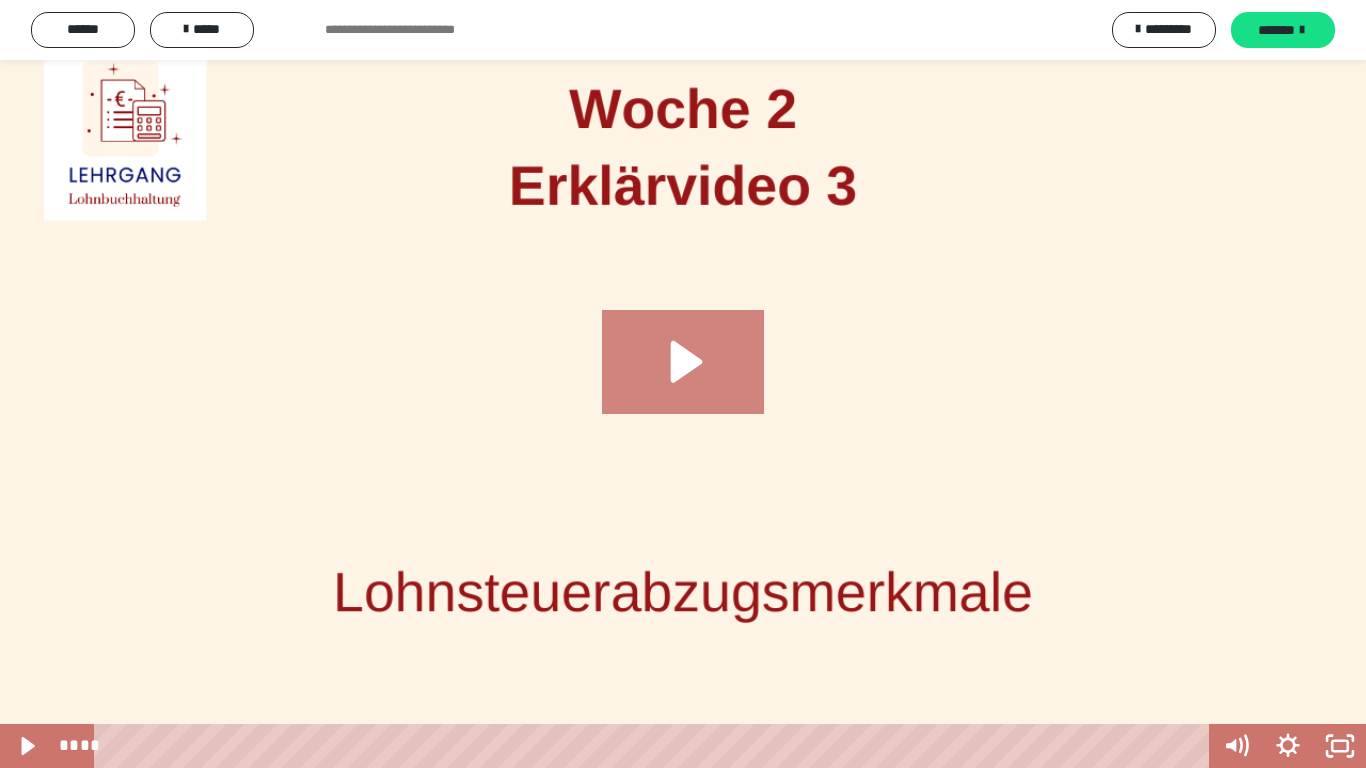 click 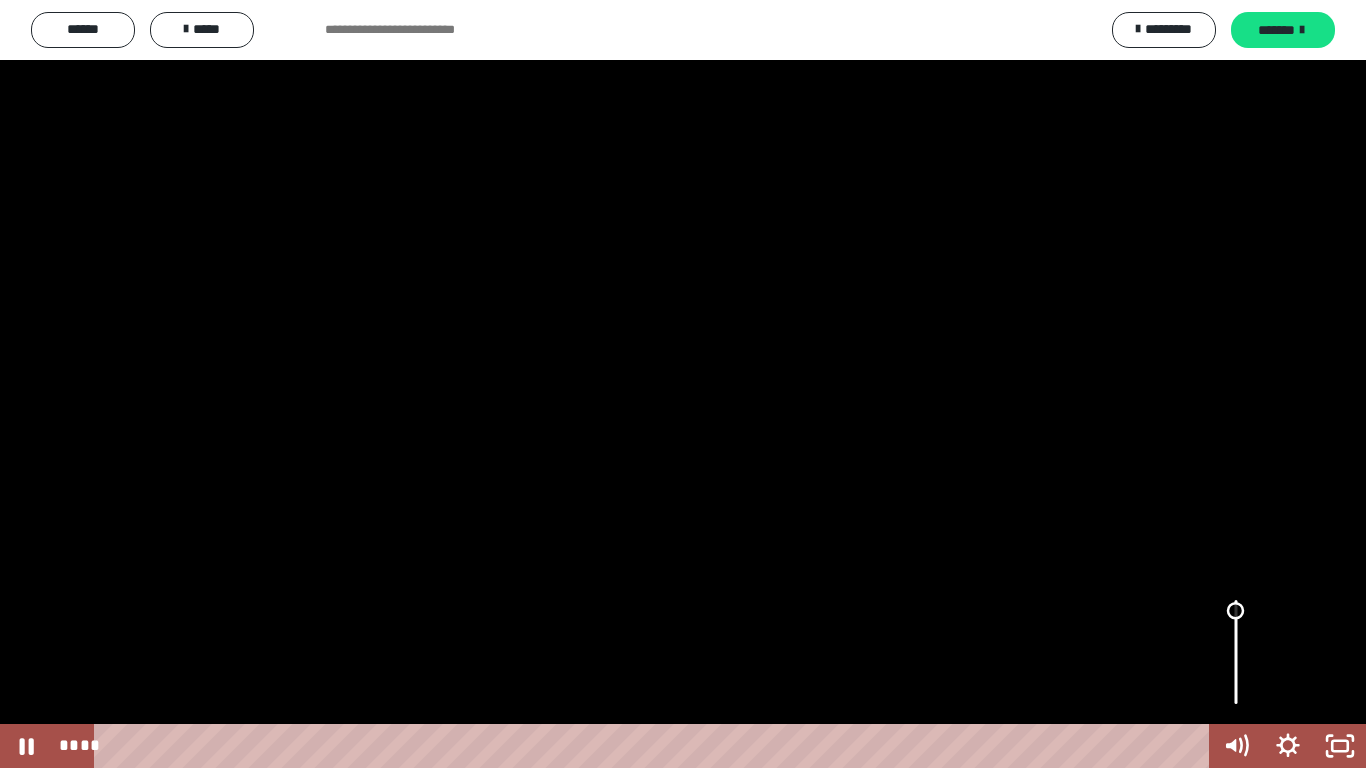 click at bounding box center [1236, 611] 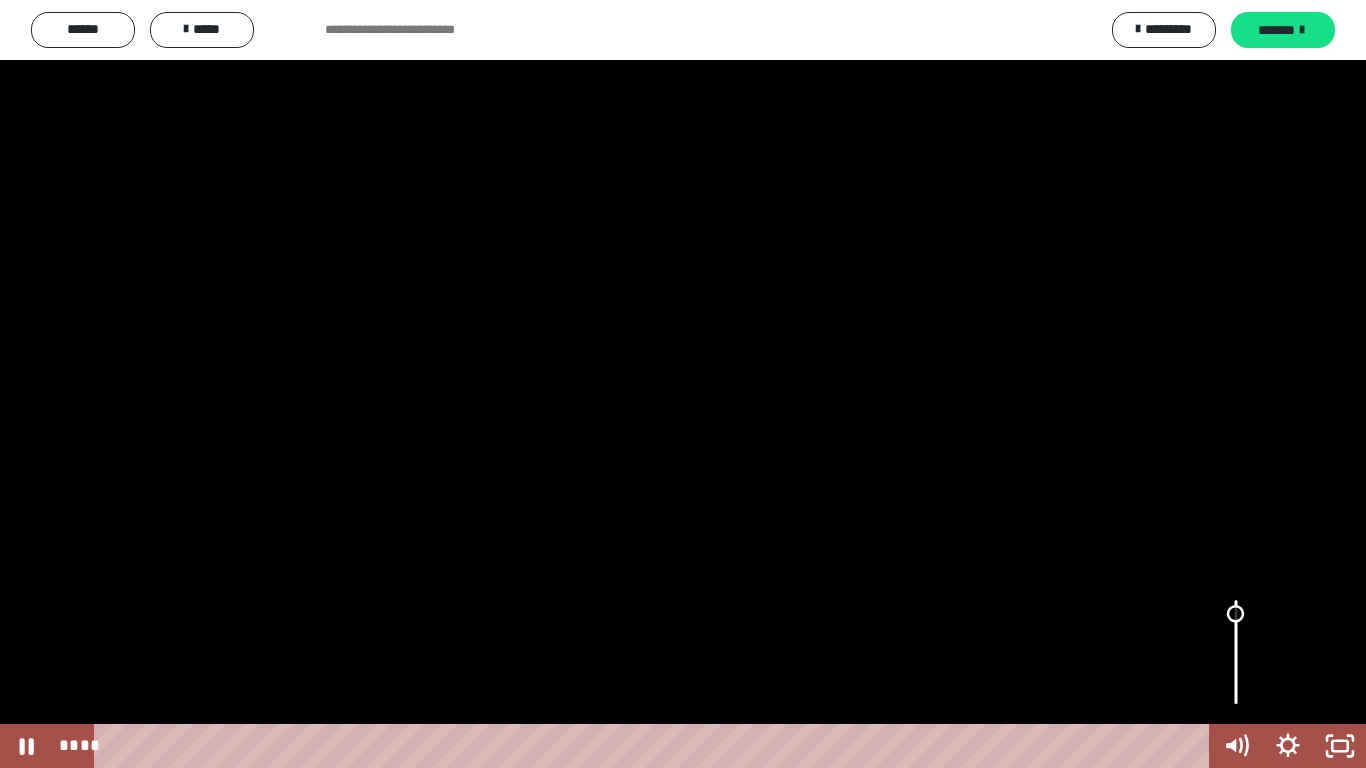 click at bounding box center [1236, 614] 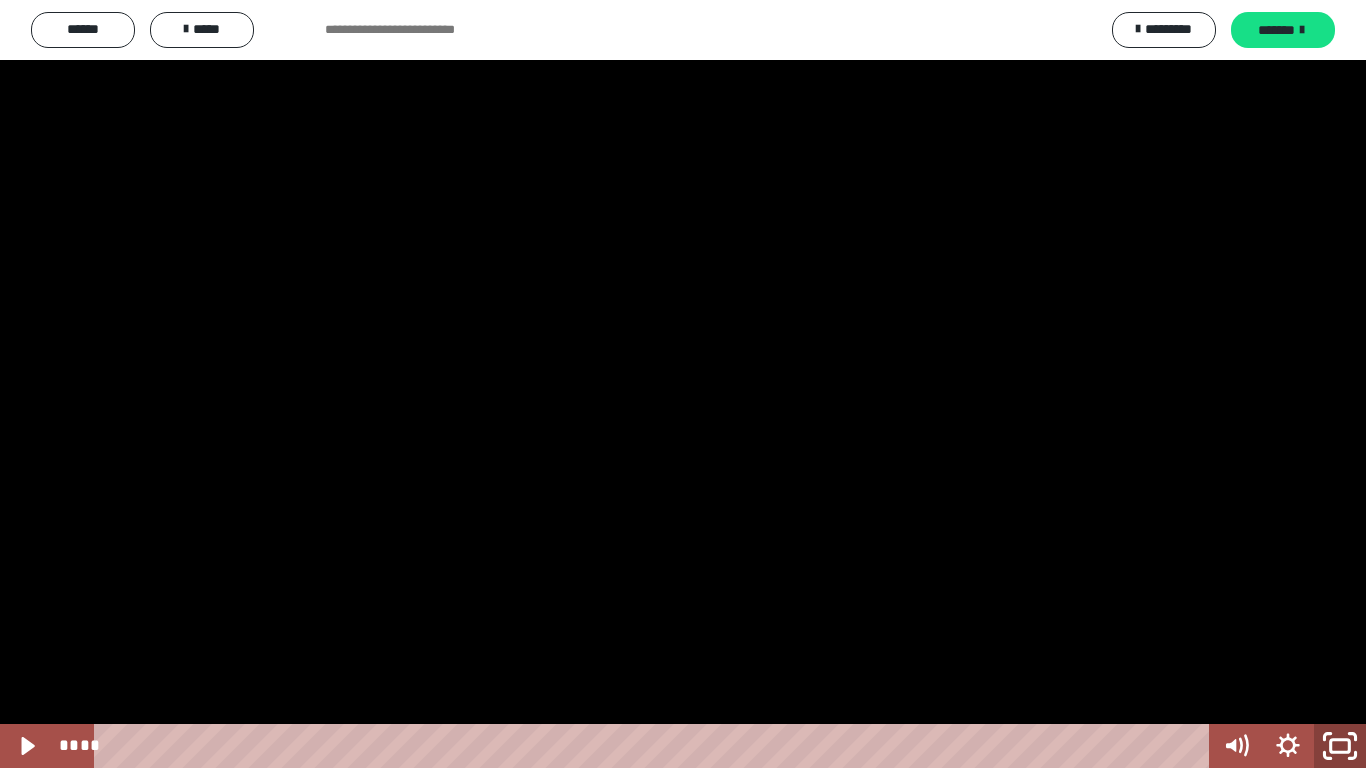click 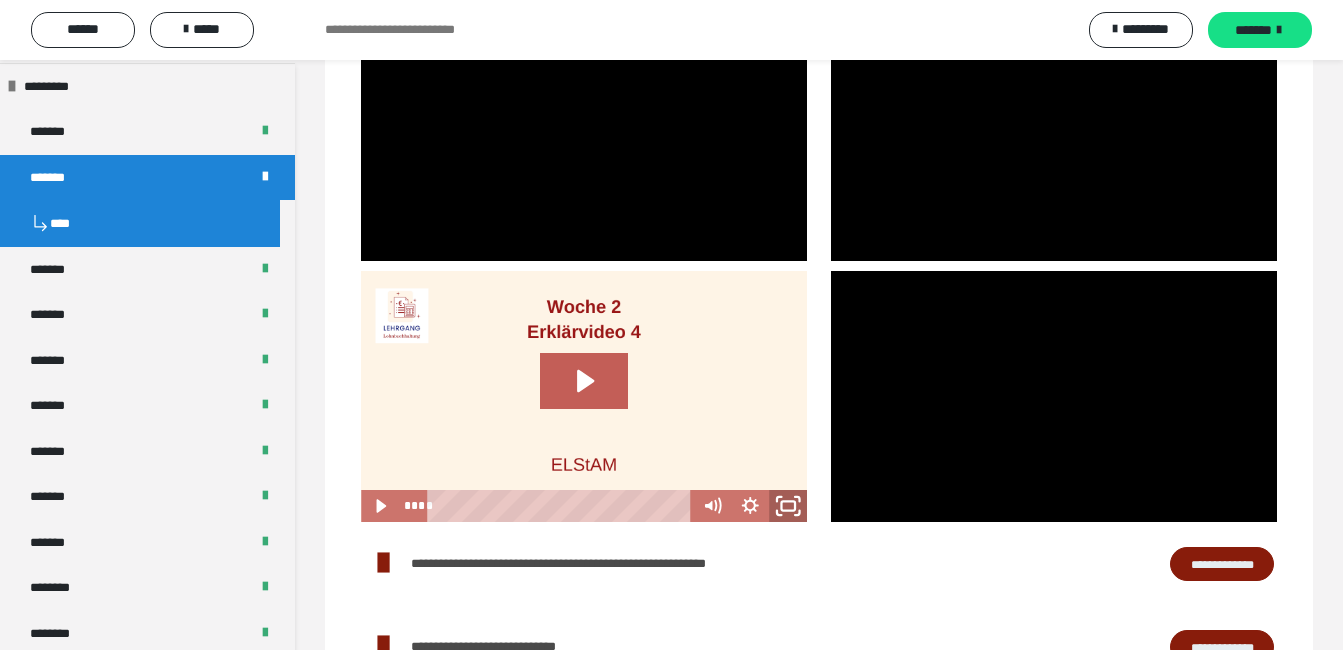 click 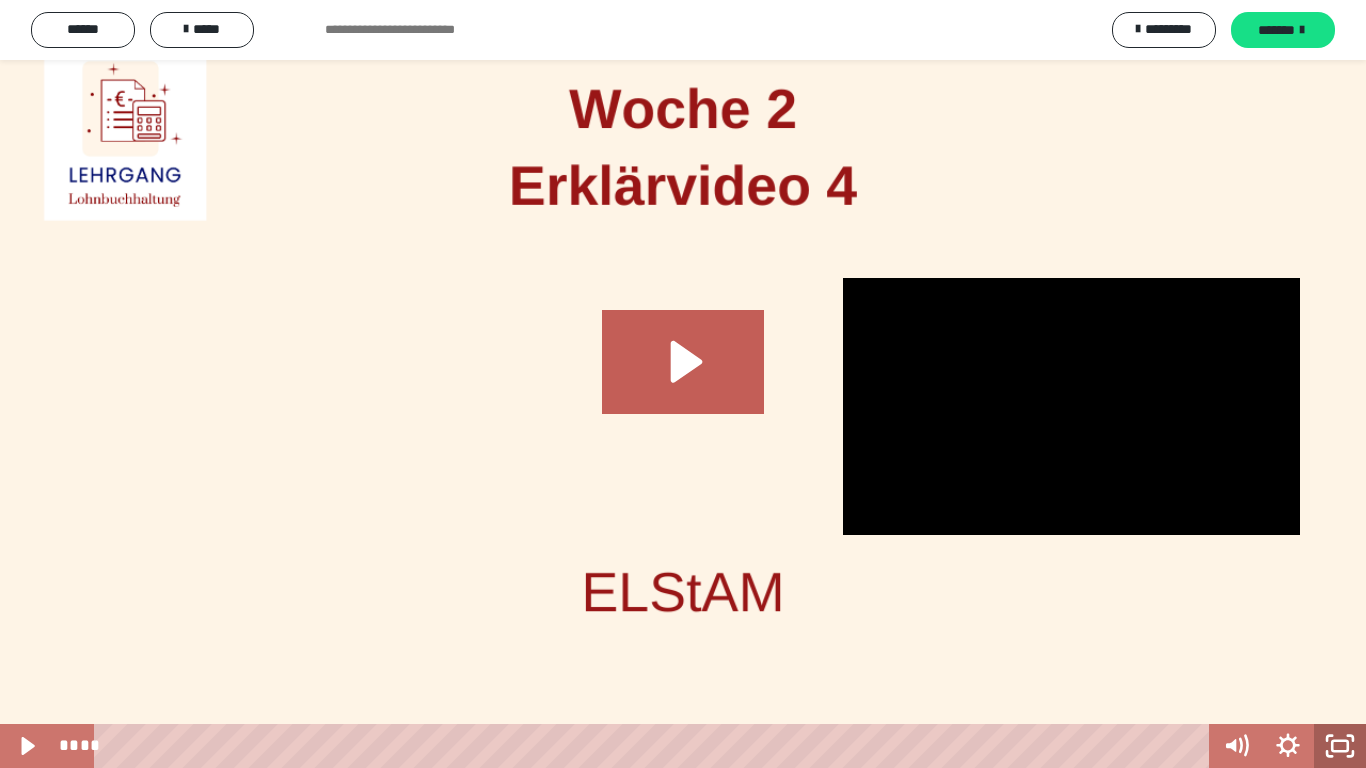 click 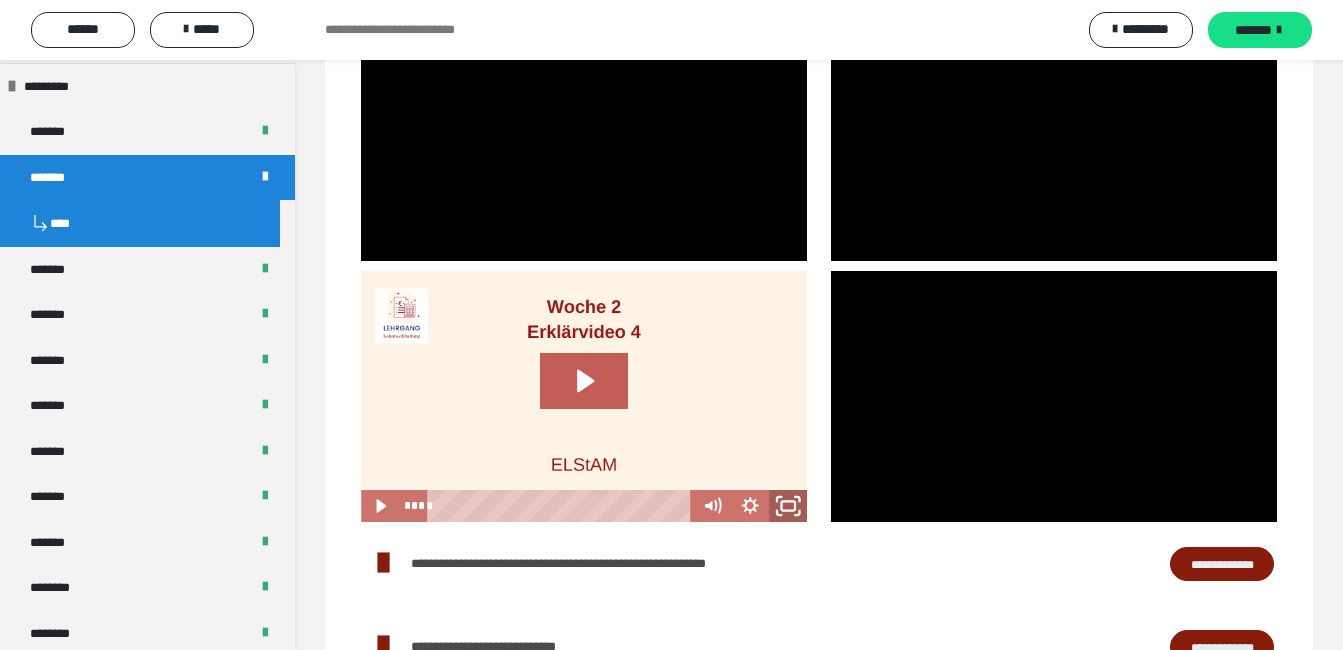 click 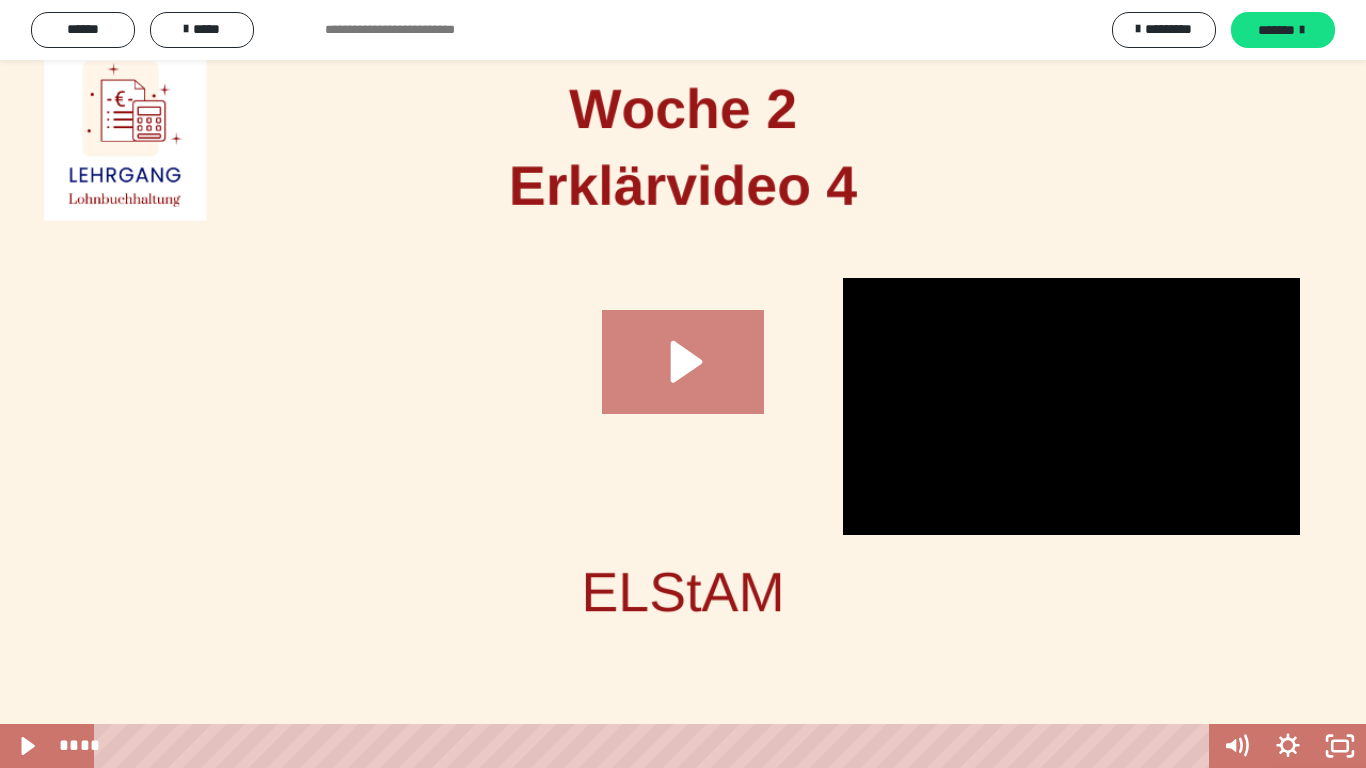 click 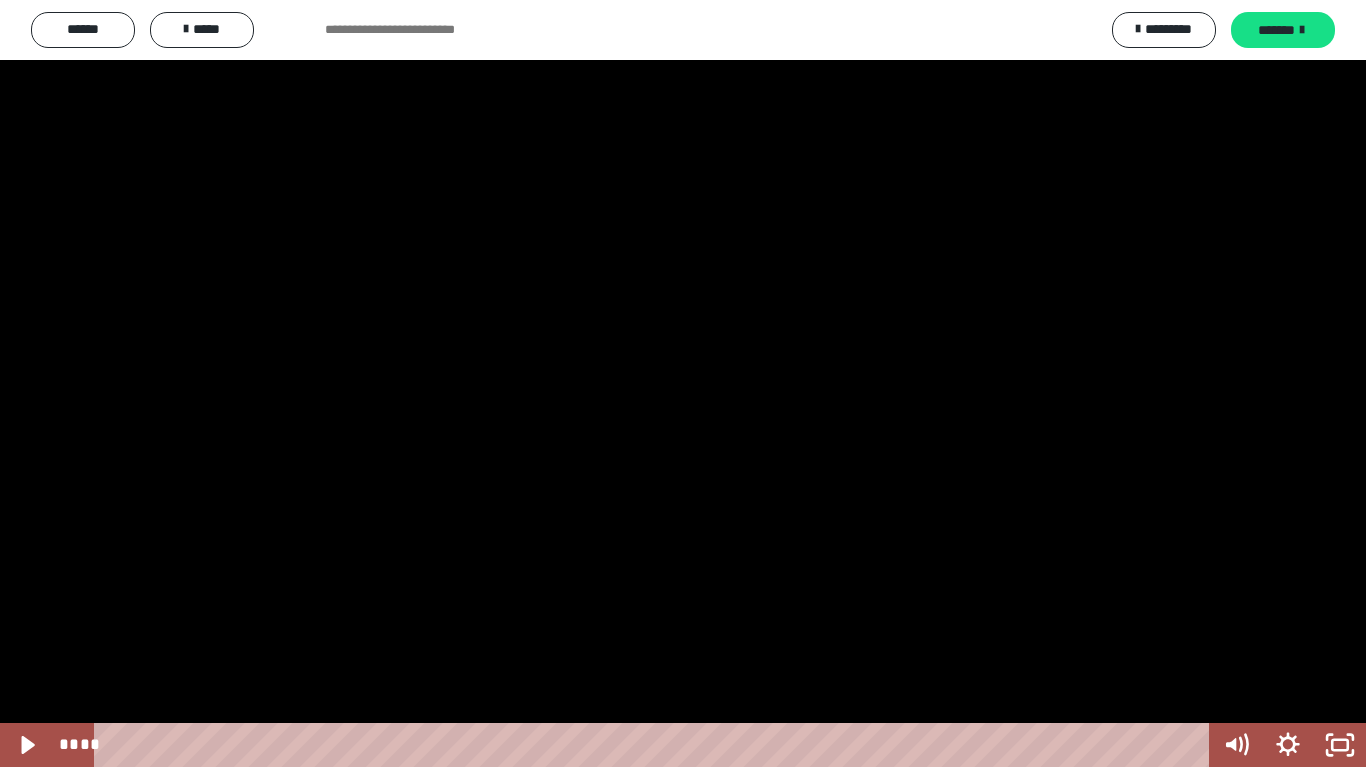 drag, startPoint x: 652, startPoint y: 482, endPoint x: 690, endPoint y: 521, distance: 54.451813 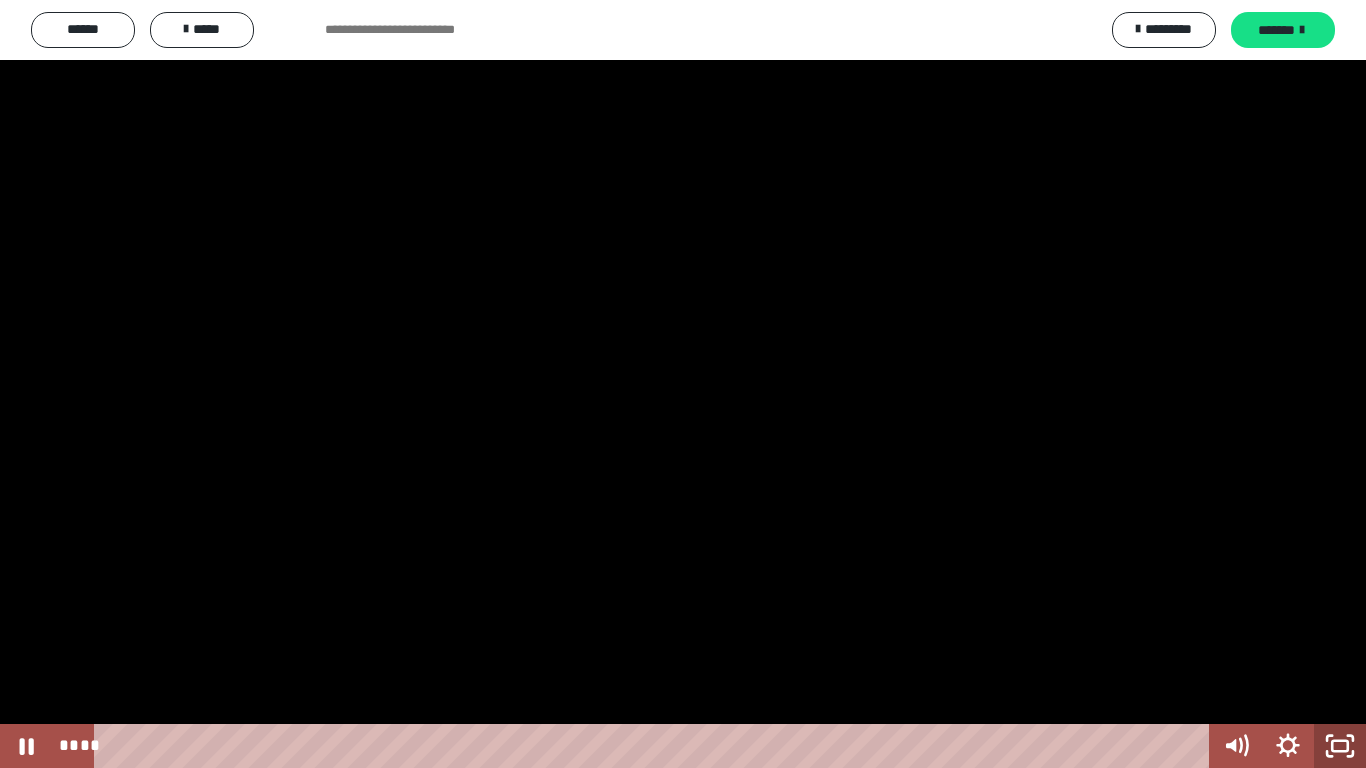 click 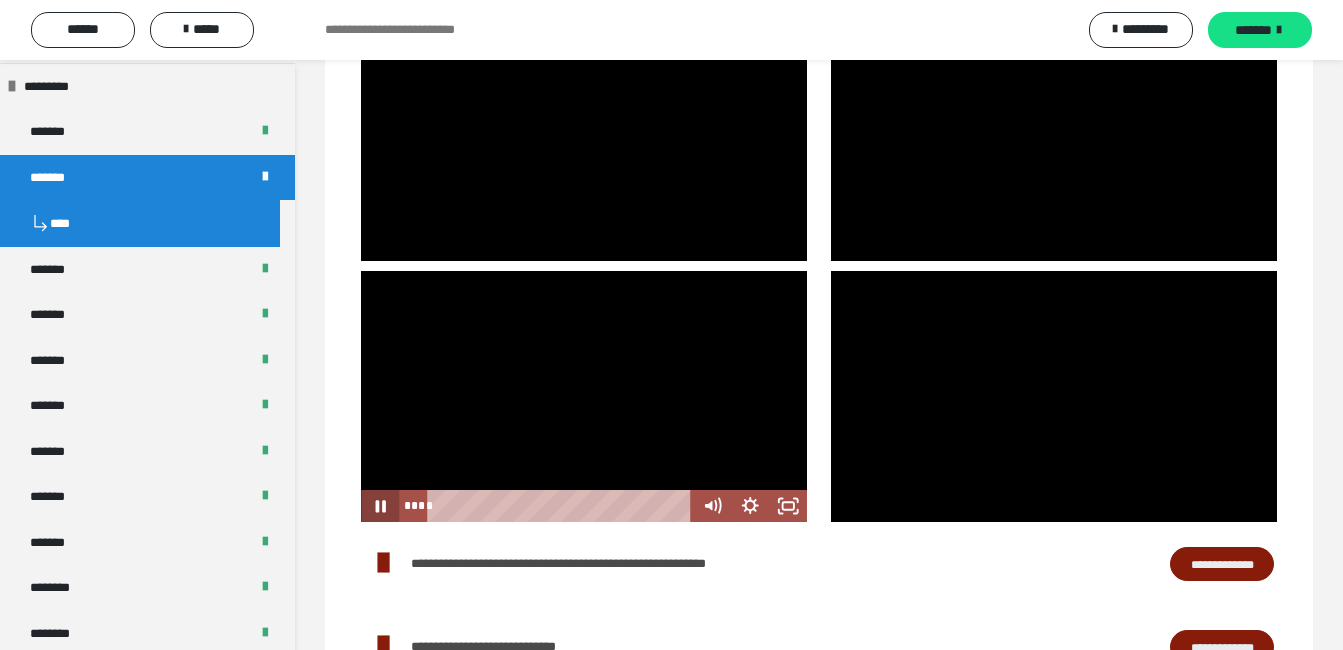 click 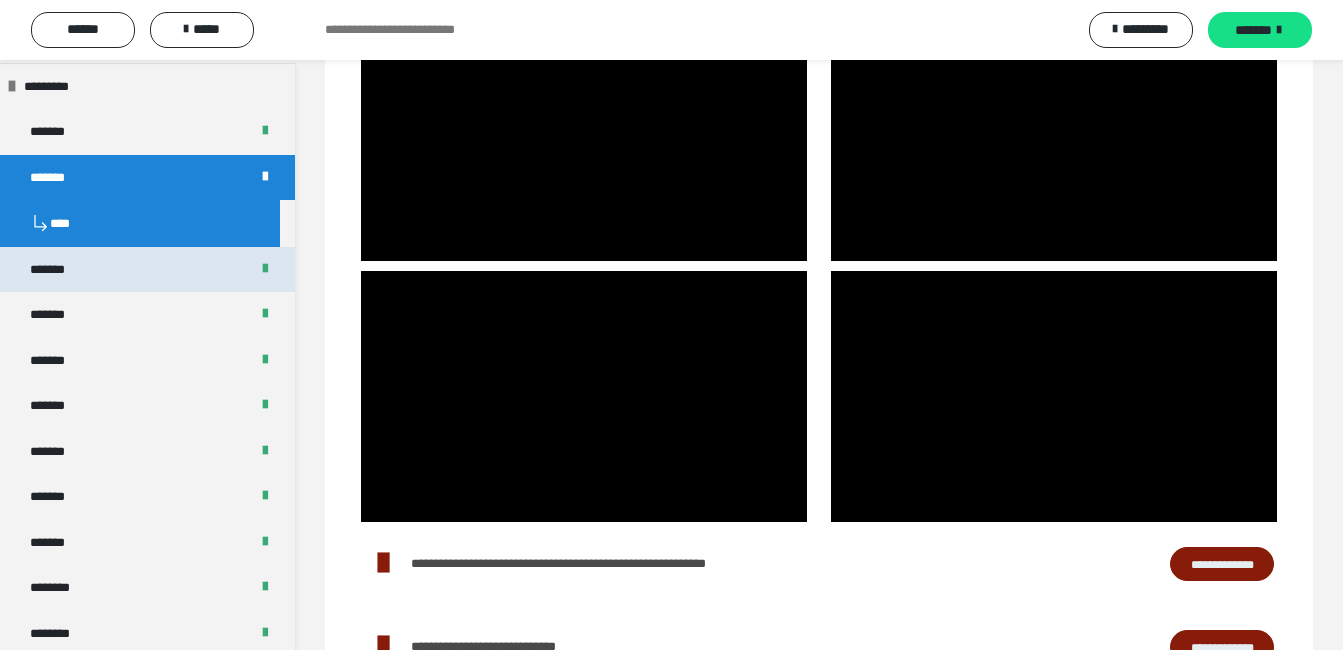 click on "*******" at bounding box center [62, 270] 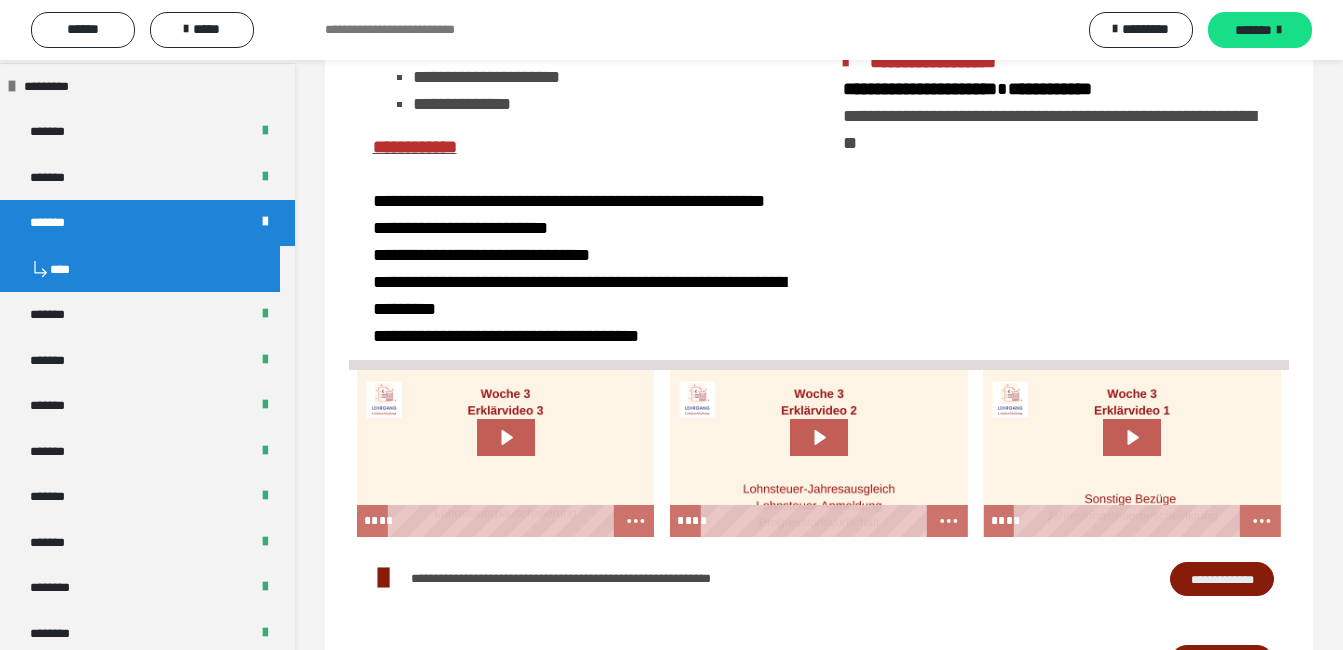 scroll, scrollTop: 800, scrollLeft: 0, axis: vertical 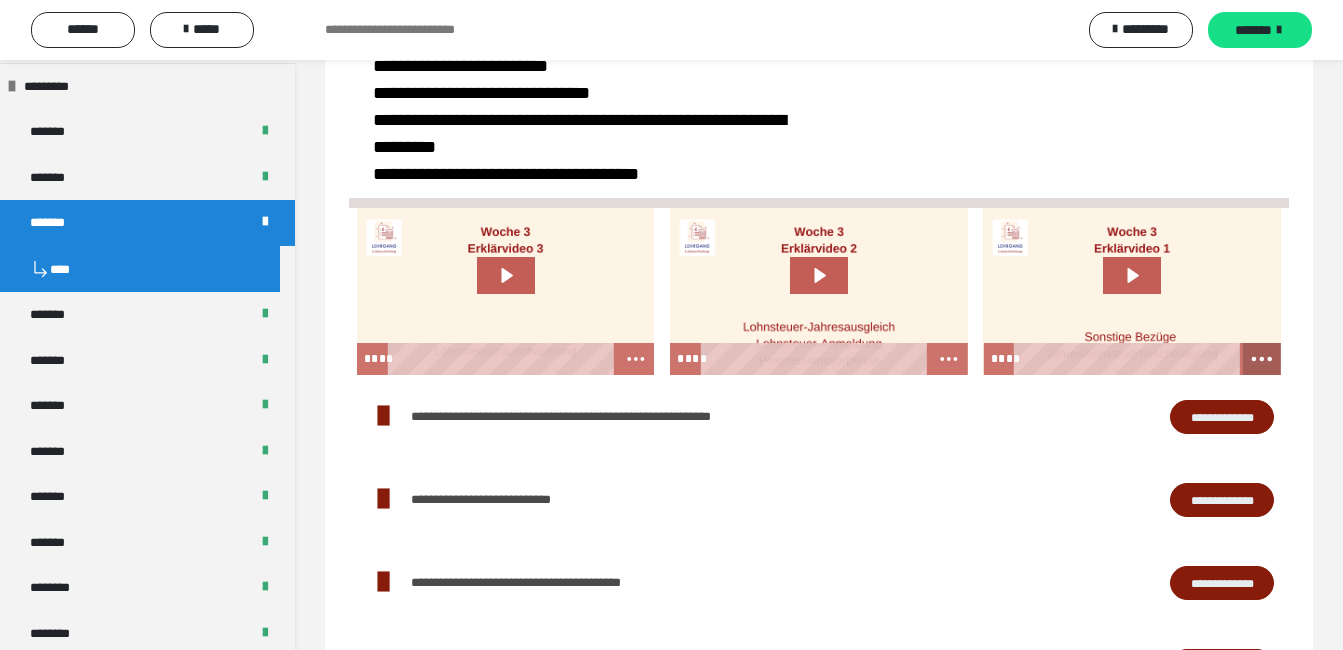 click 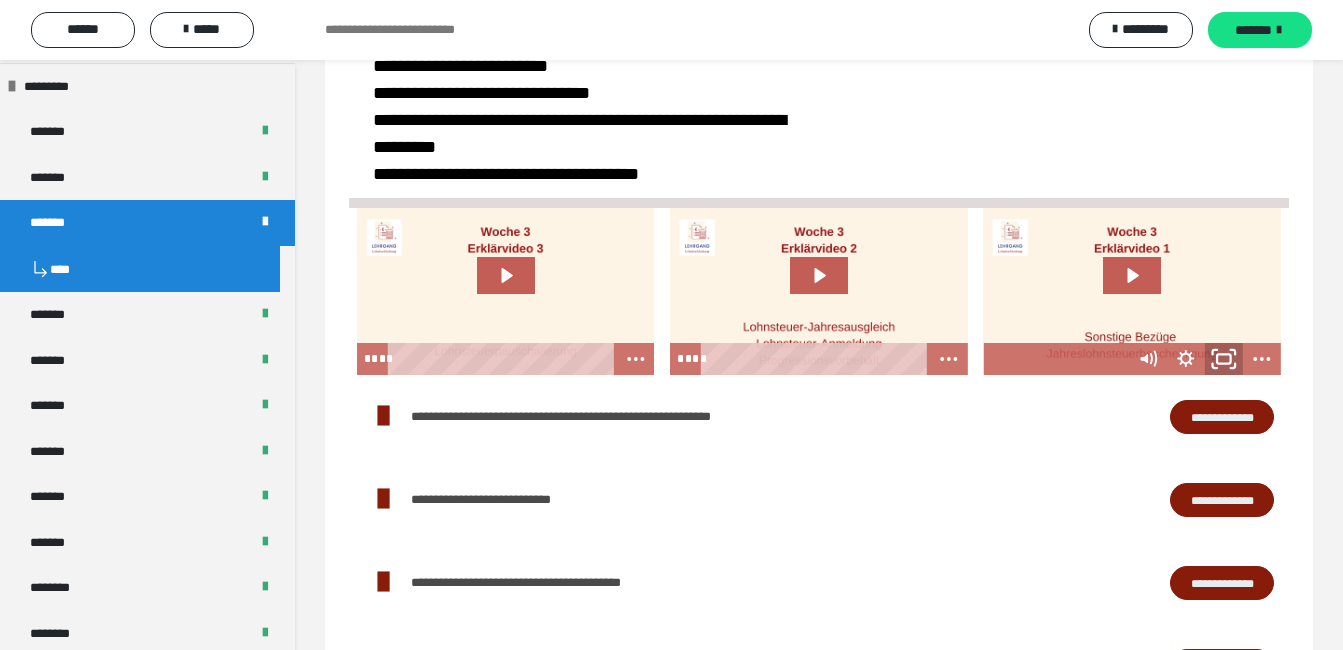 click 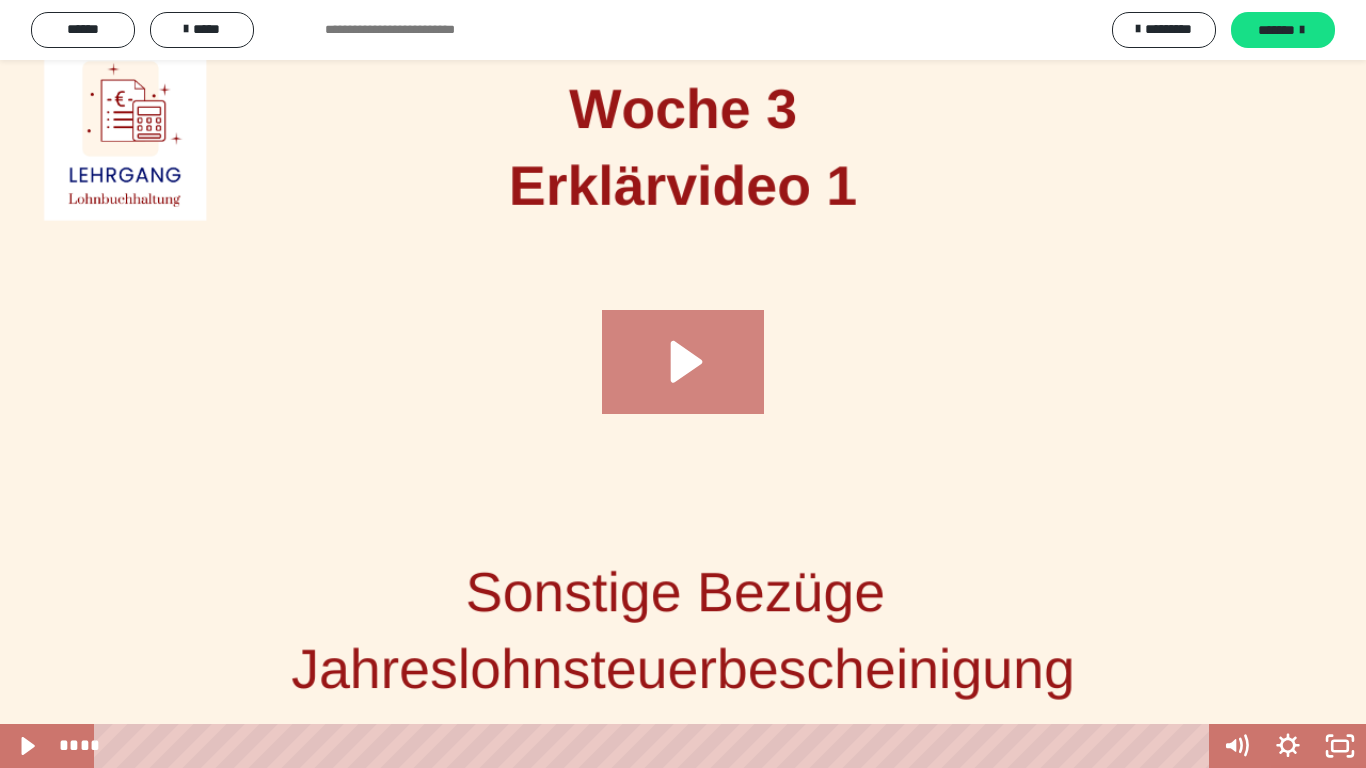 click 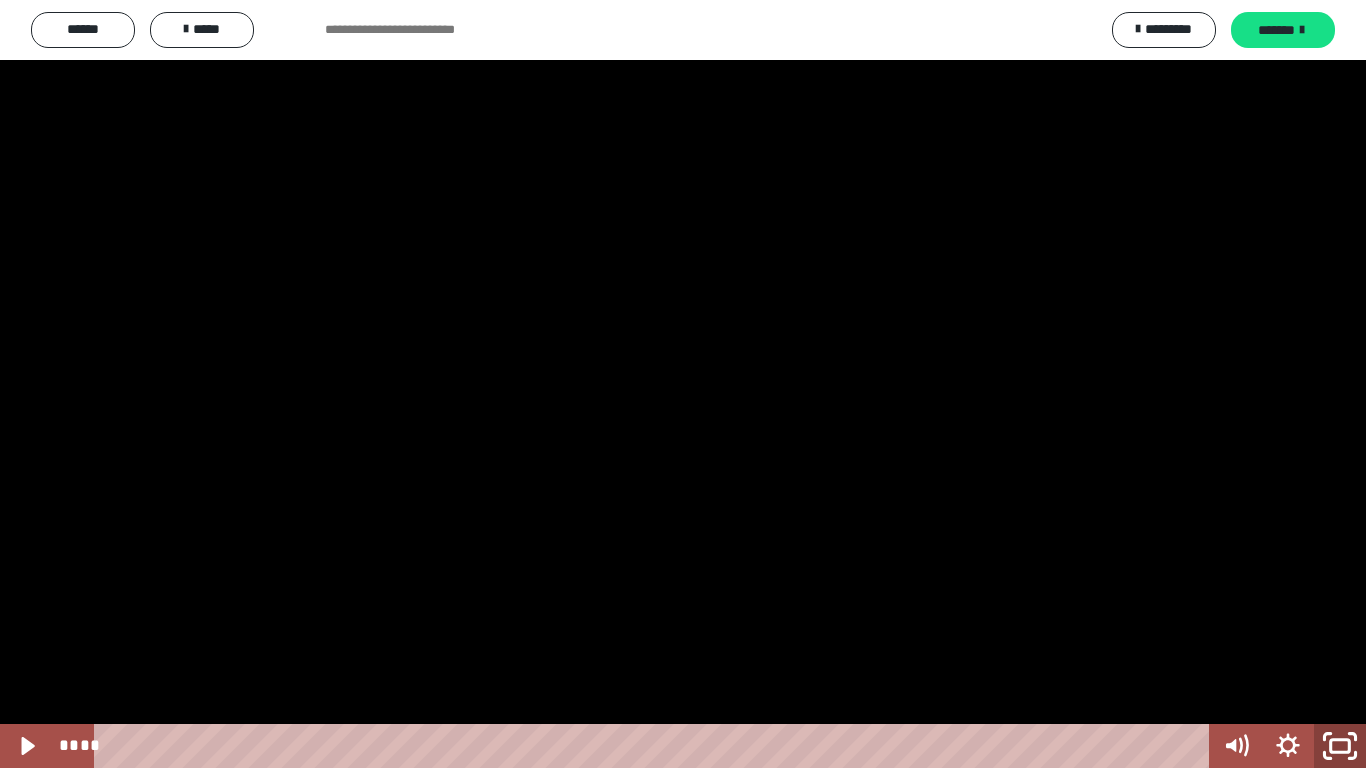 click 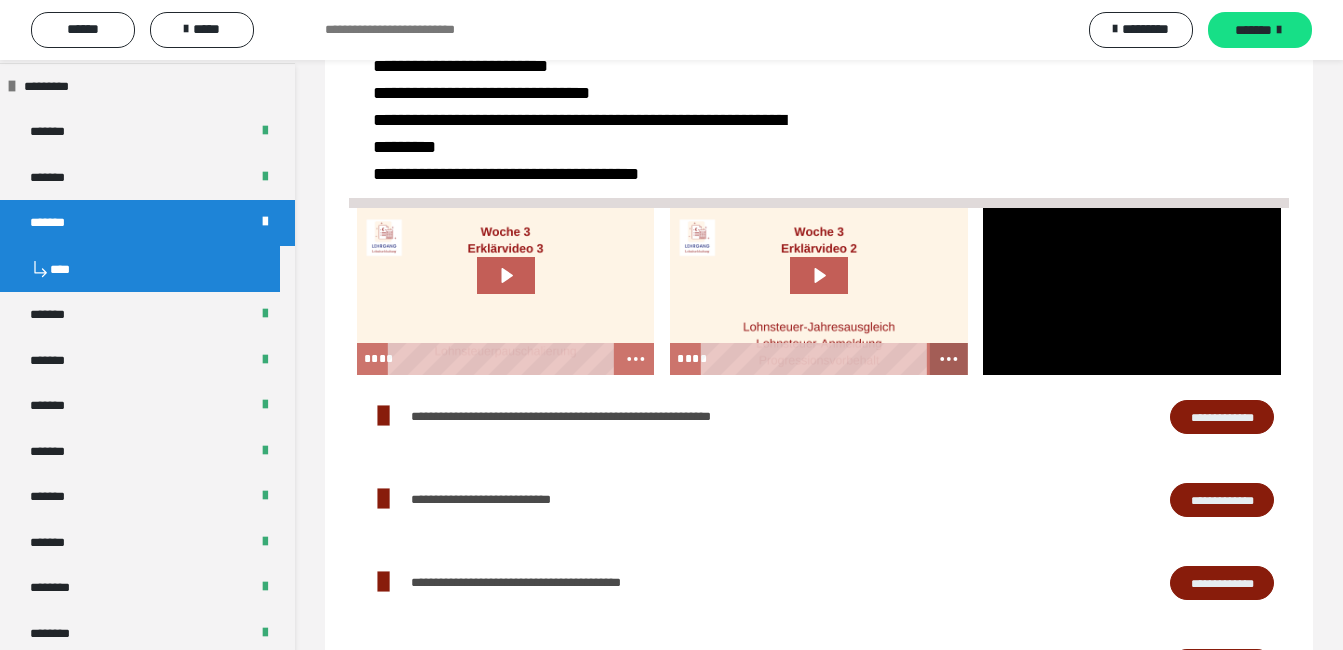 click 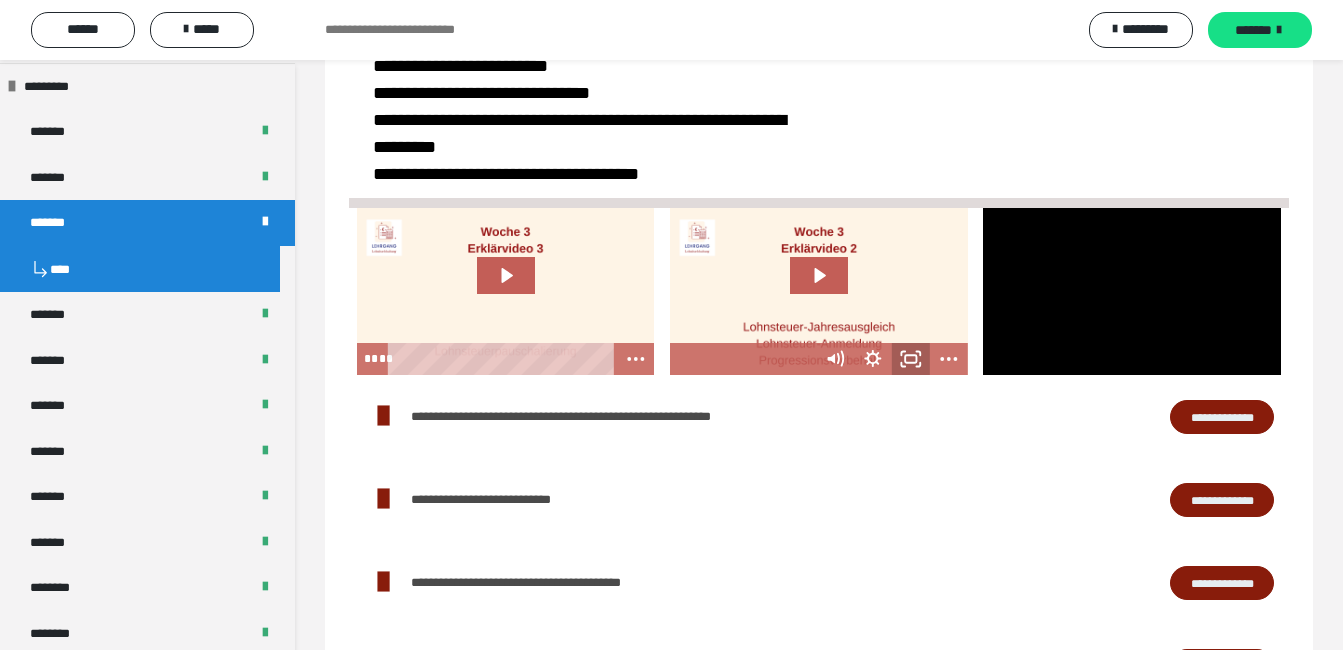 click 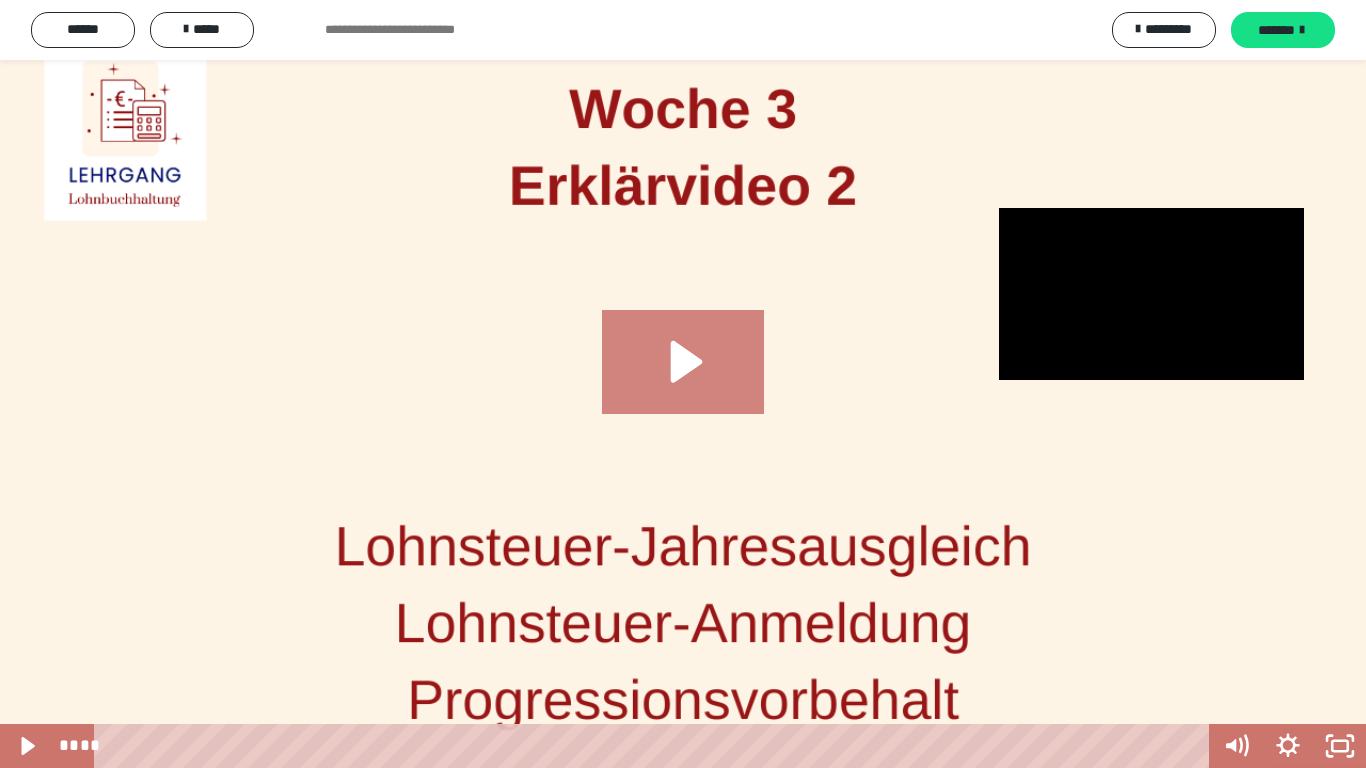 click 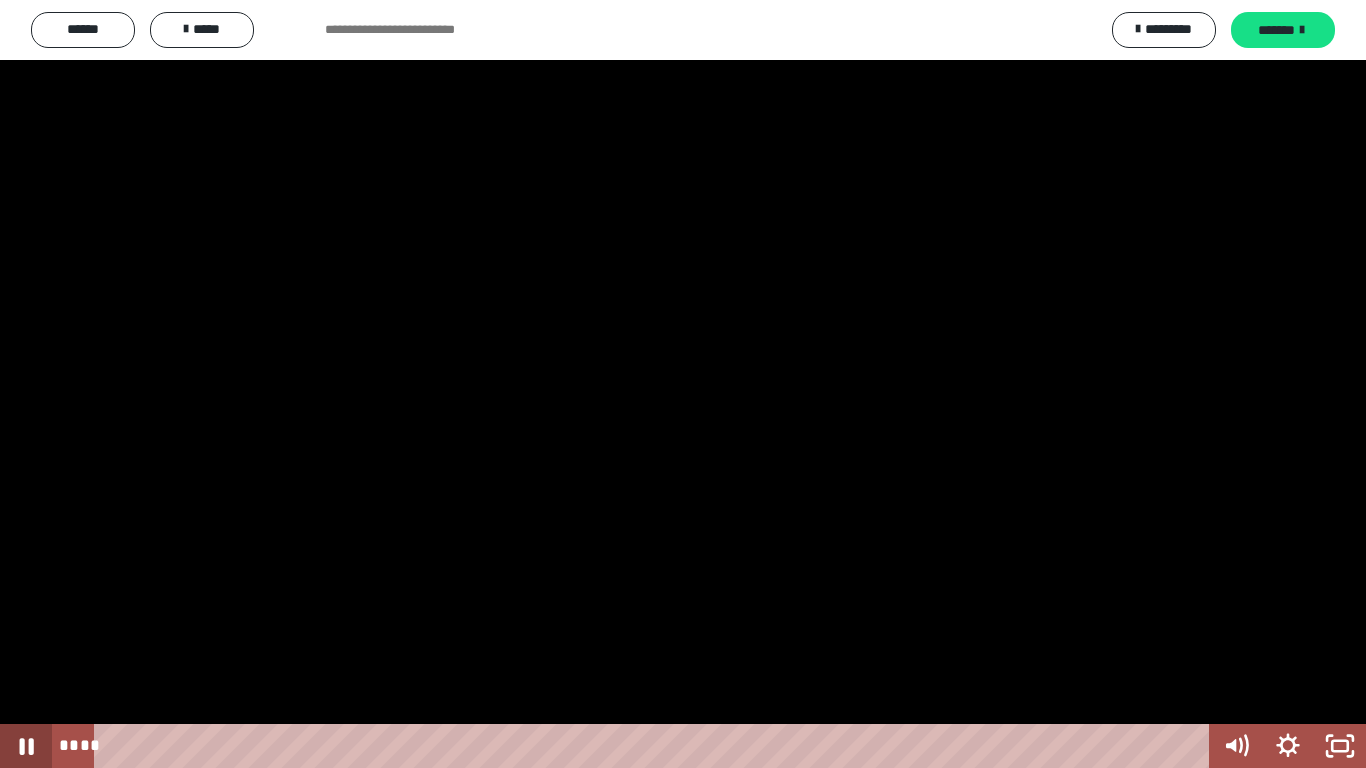 click 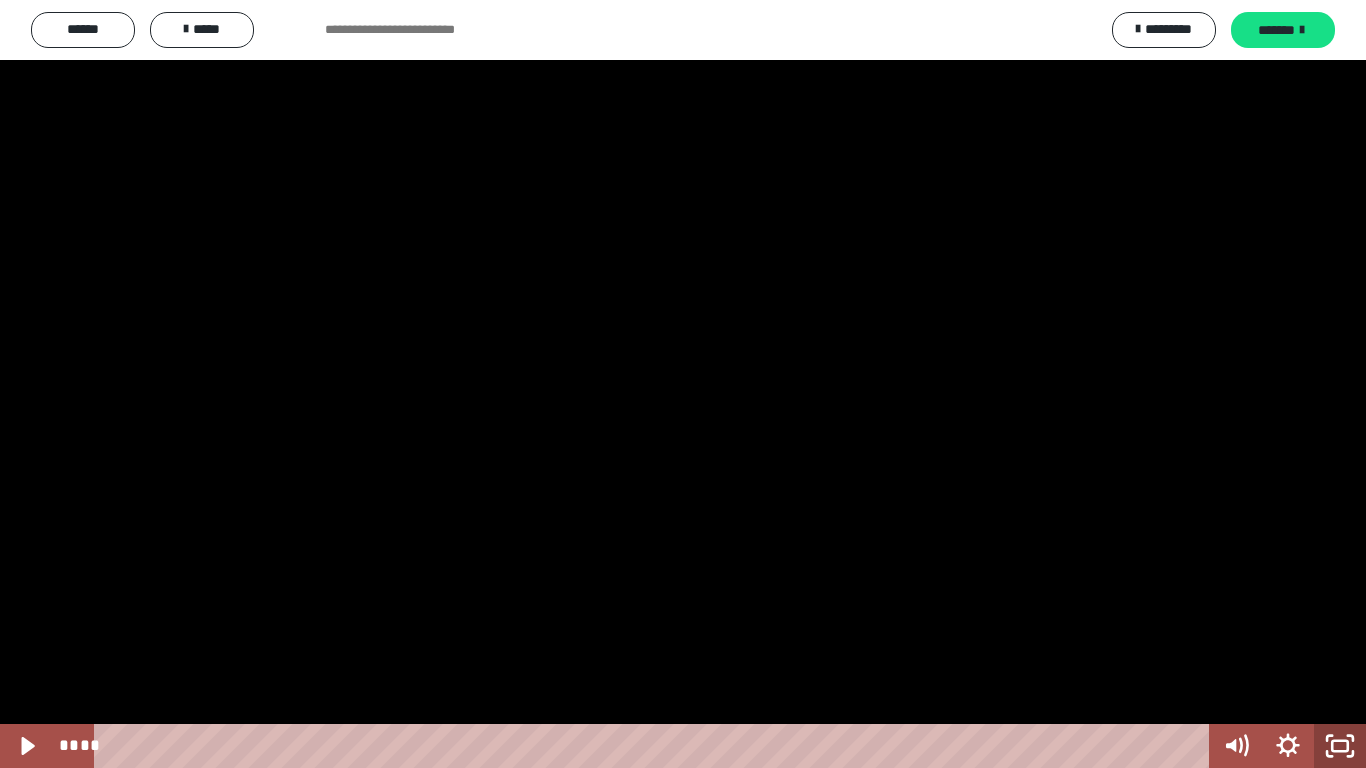 click 